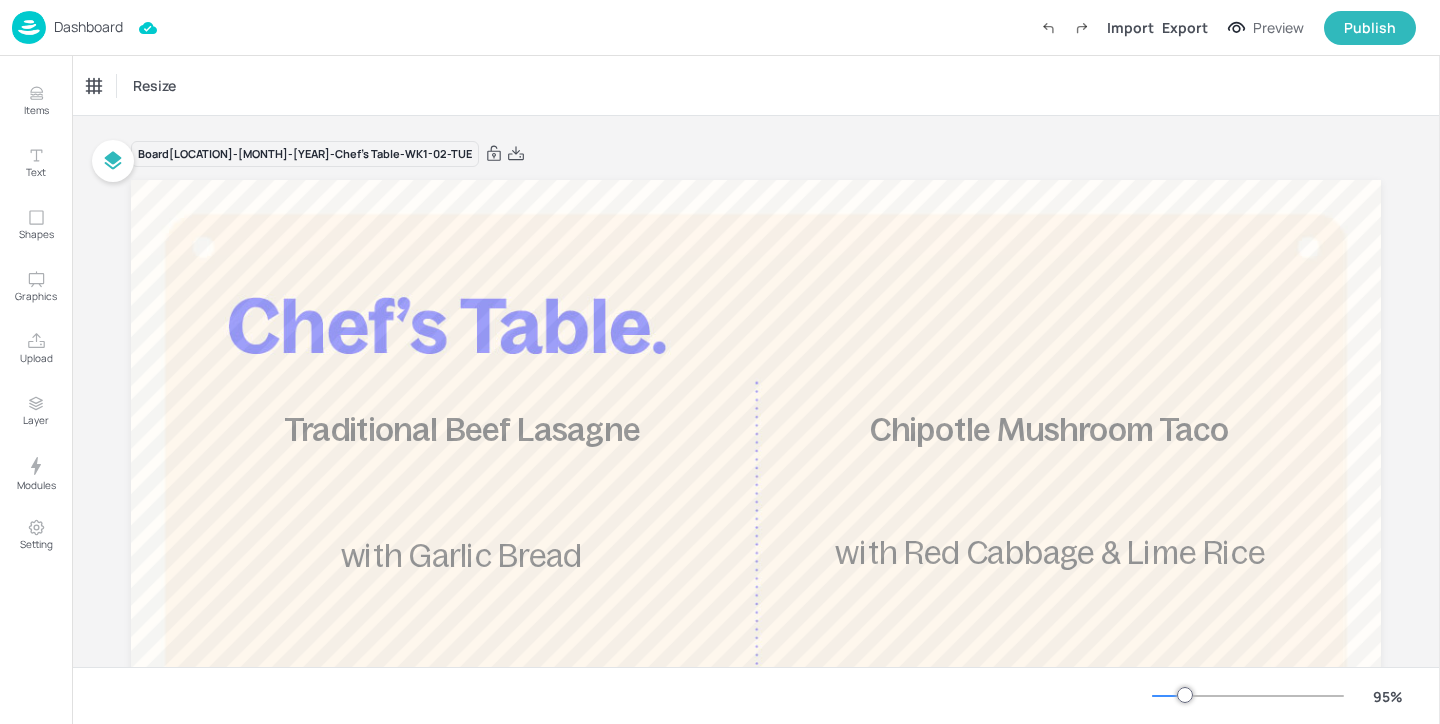 click on "Dashboard" at bounding box center [88, 27] 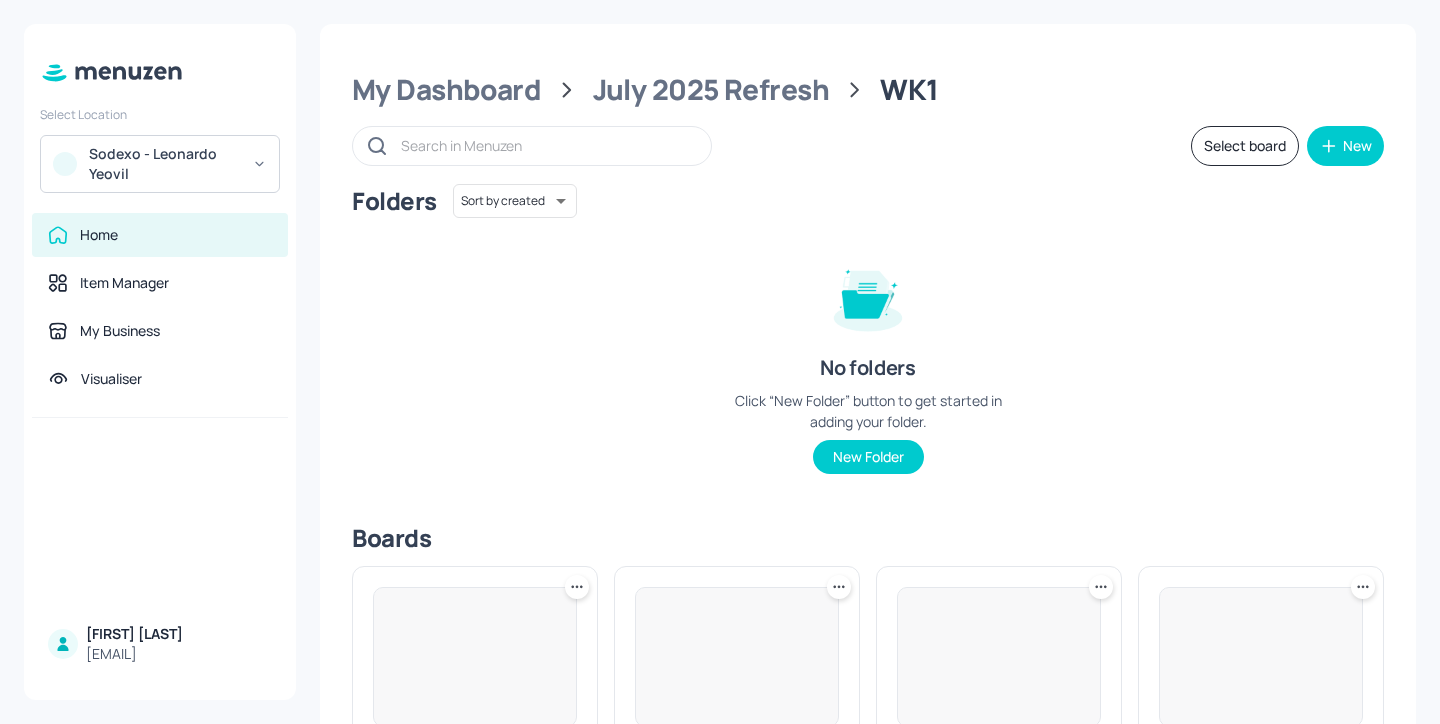 click on "Sodexo - Leonardo Yeovil" at bounding box center (164, 164) 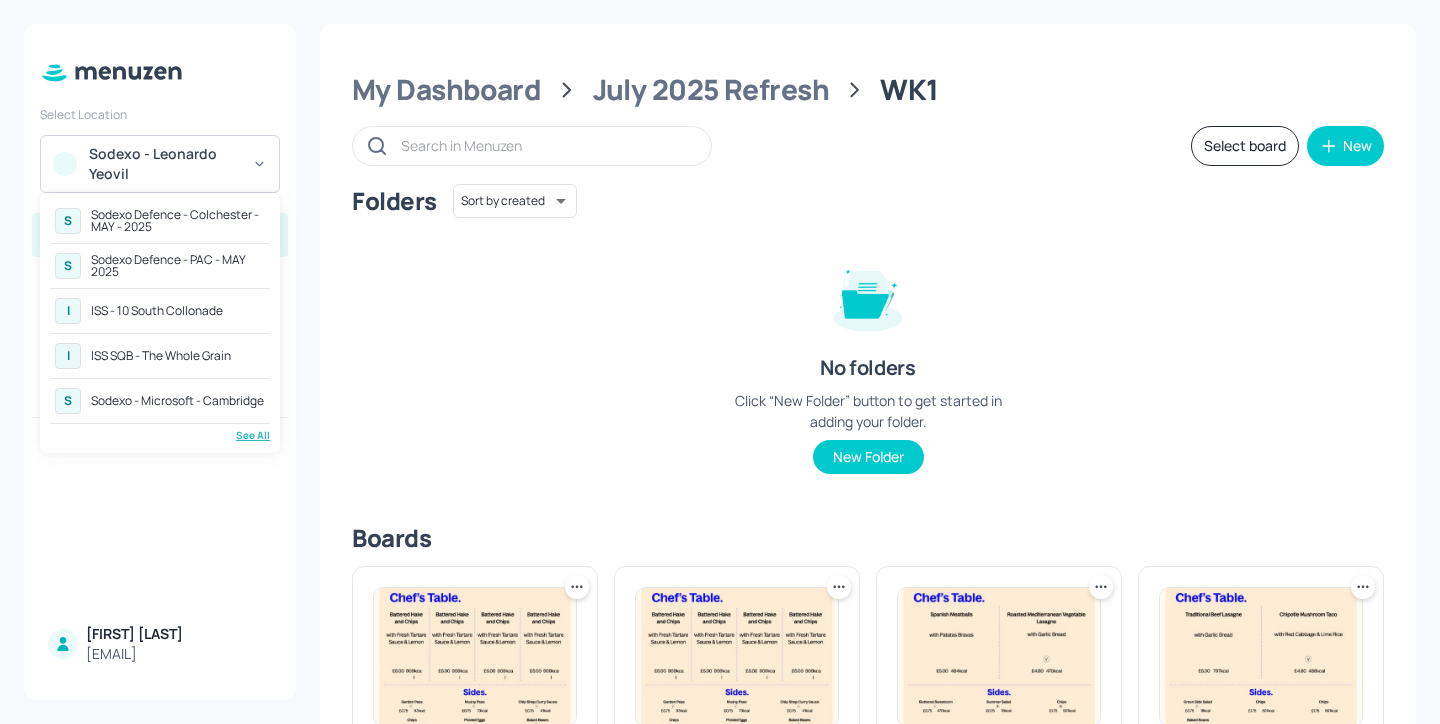 drag, startPoint x: 1435, startPoint y: 345, endPoint x: 1435, endPoint y: 400, distance: 55 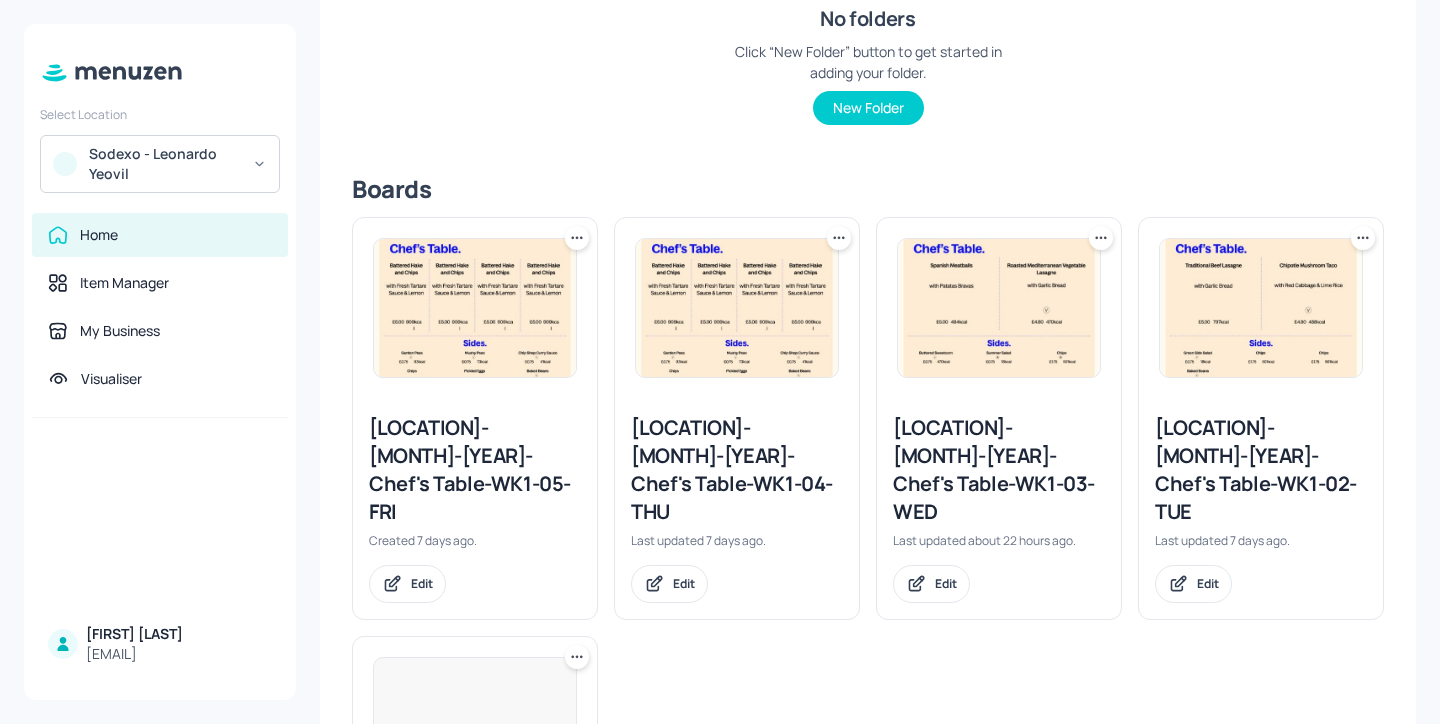 scroll, scrollTop: 543, scrollLeft: 0, axis: vertical 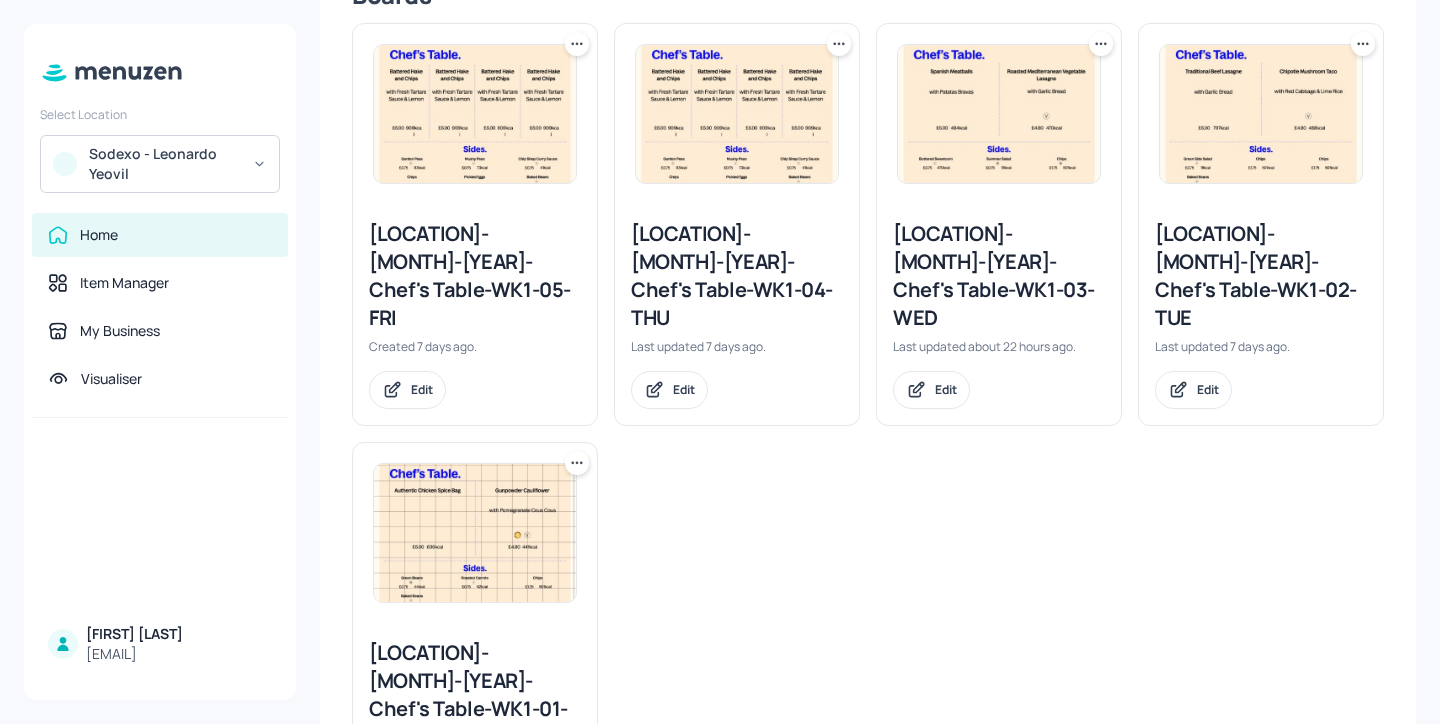 click on "[LOCATION]-[MONTH]-[YEAR]-Chef's Table-WK1-04-THU" at bounding box center (737, 276) 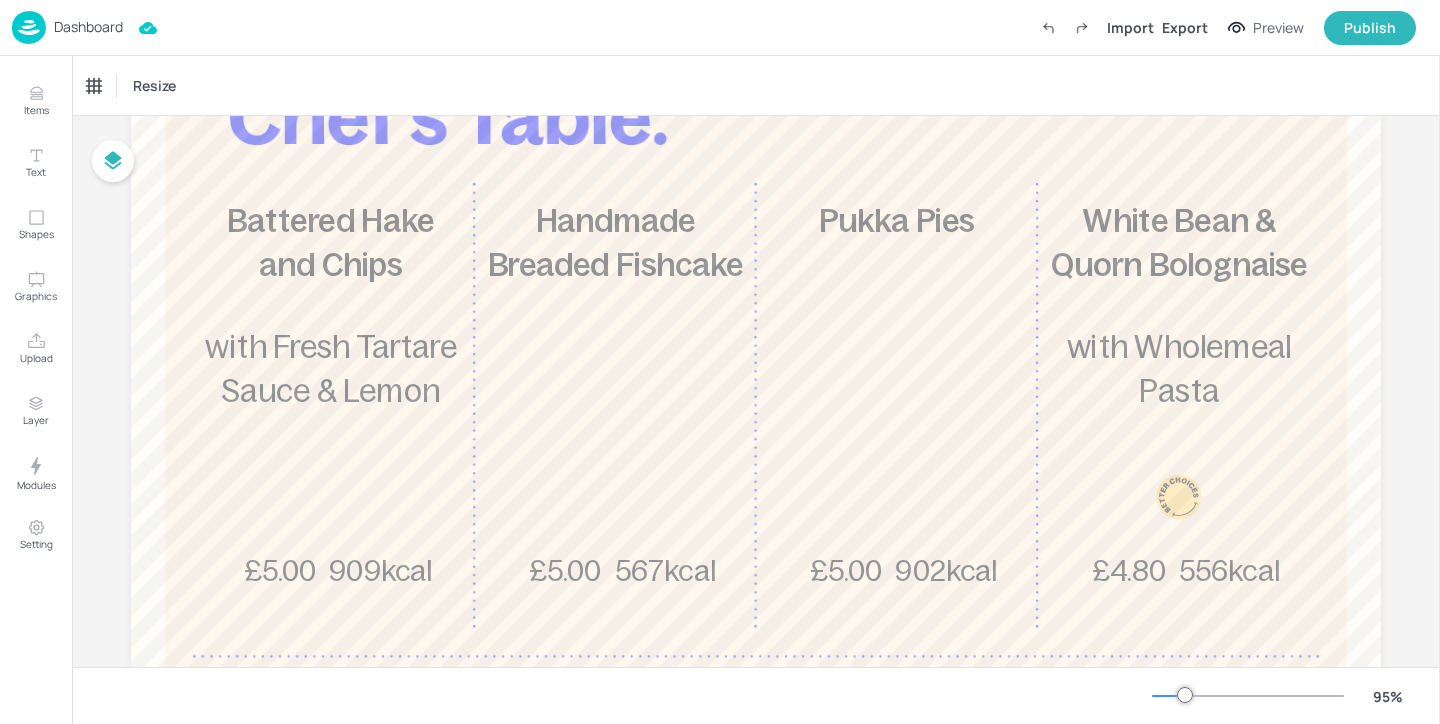 scroll, scrollTop: 0, scrollLeft: 0, axis: both 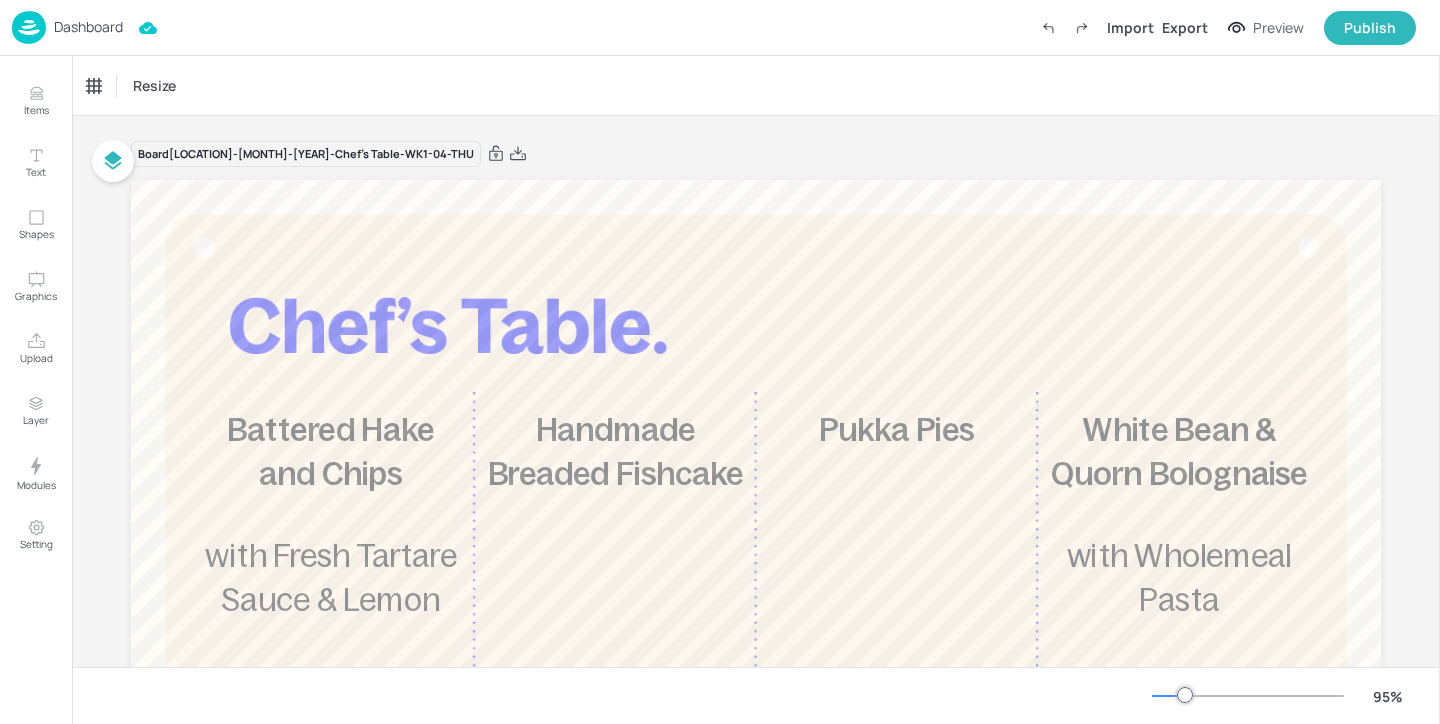 click on "Dashboard" at bounding box center [88, 27] 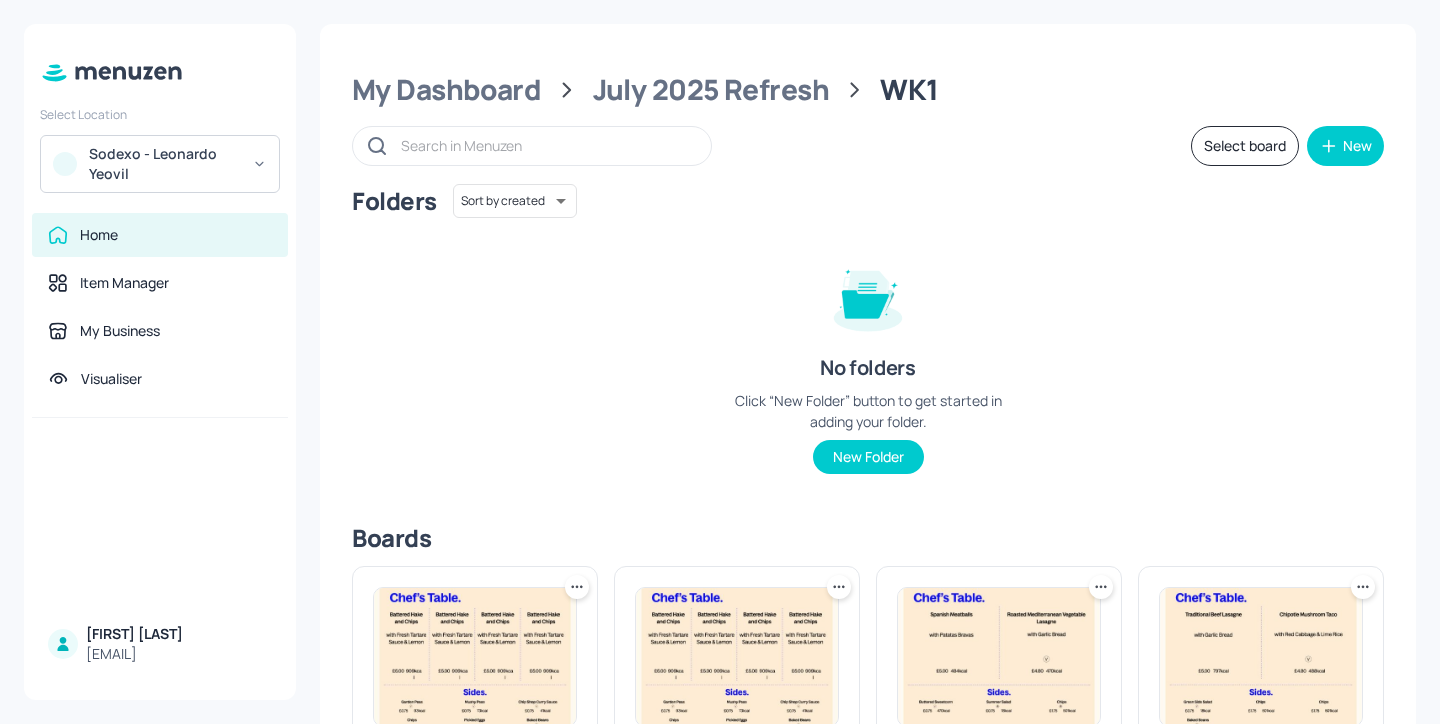 click on "Sodexo - Leonardo Yeovil" at bounding box center (164, 164) 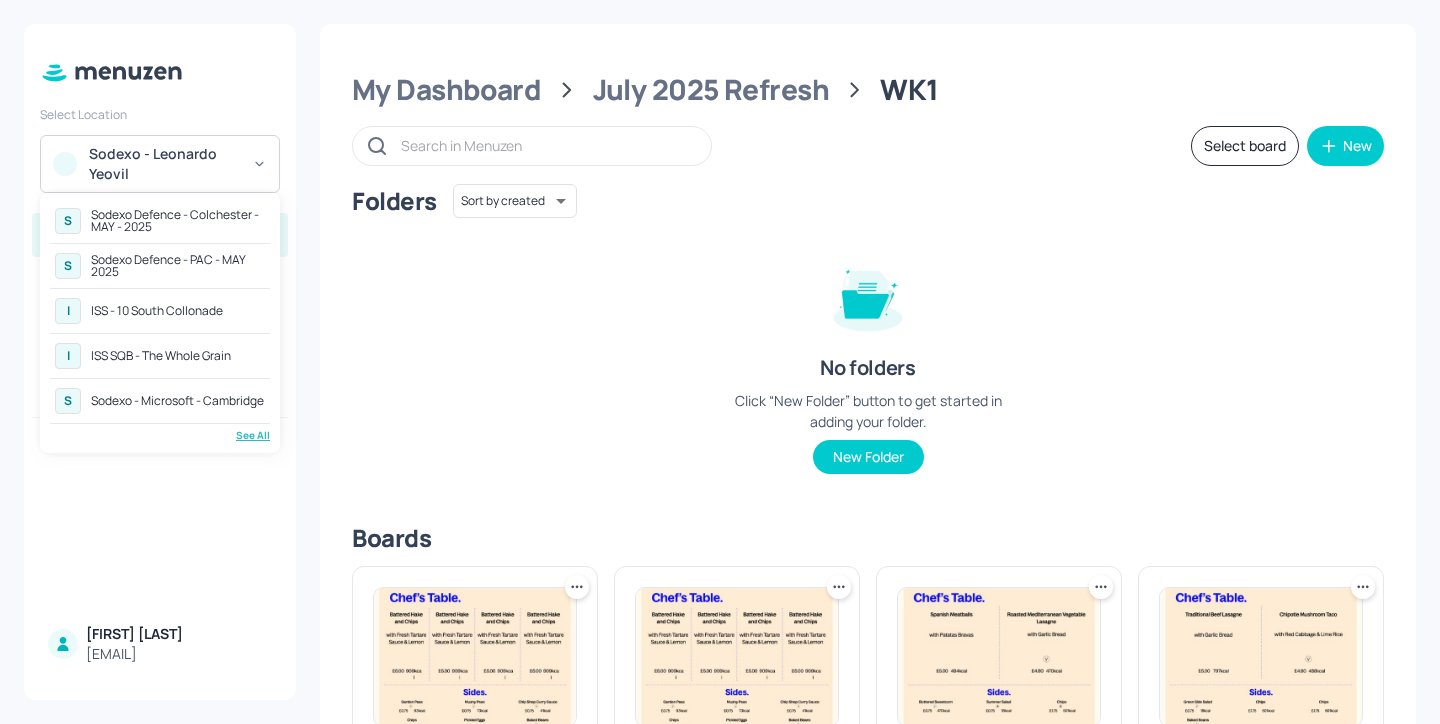 click on "See All" at bounding box center [160, 435] 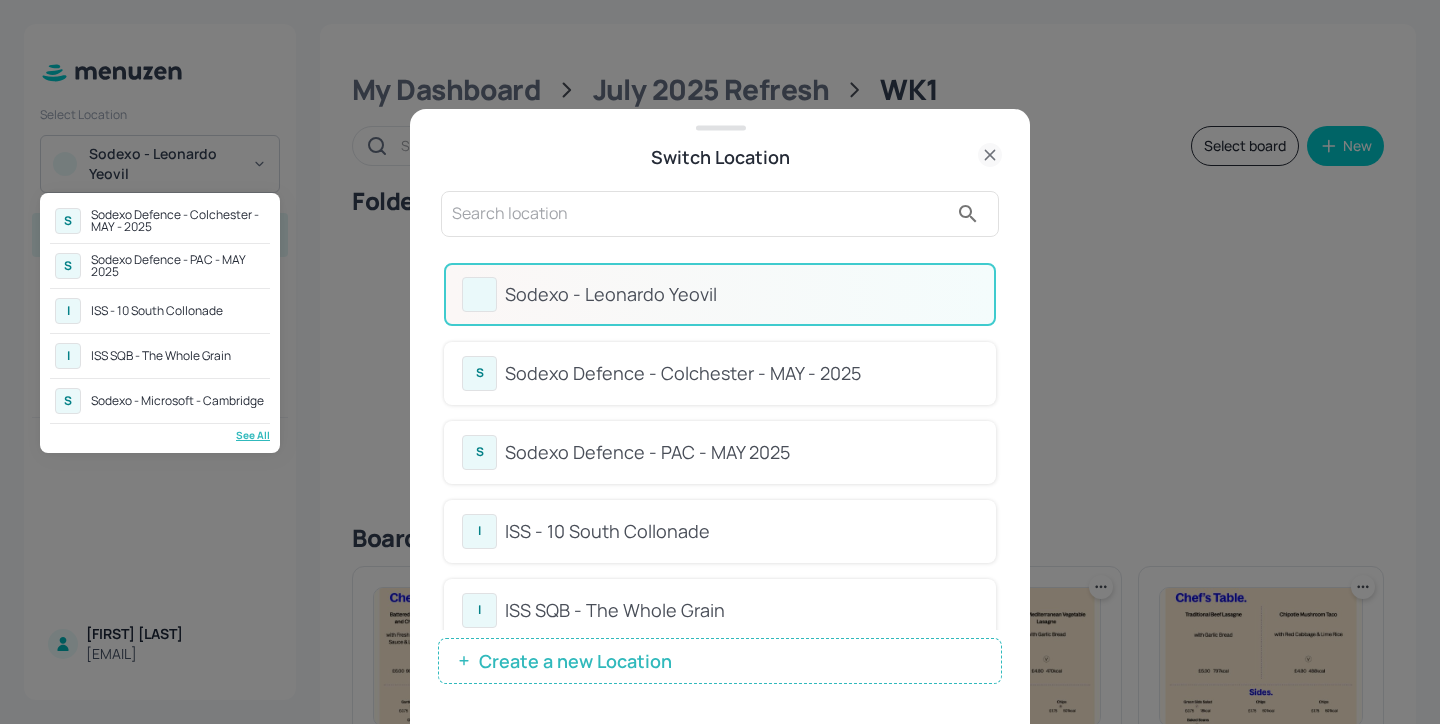 click at bounding box center [720, 362] 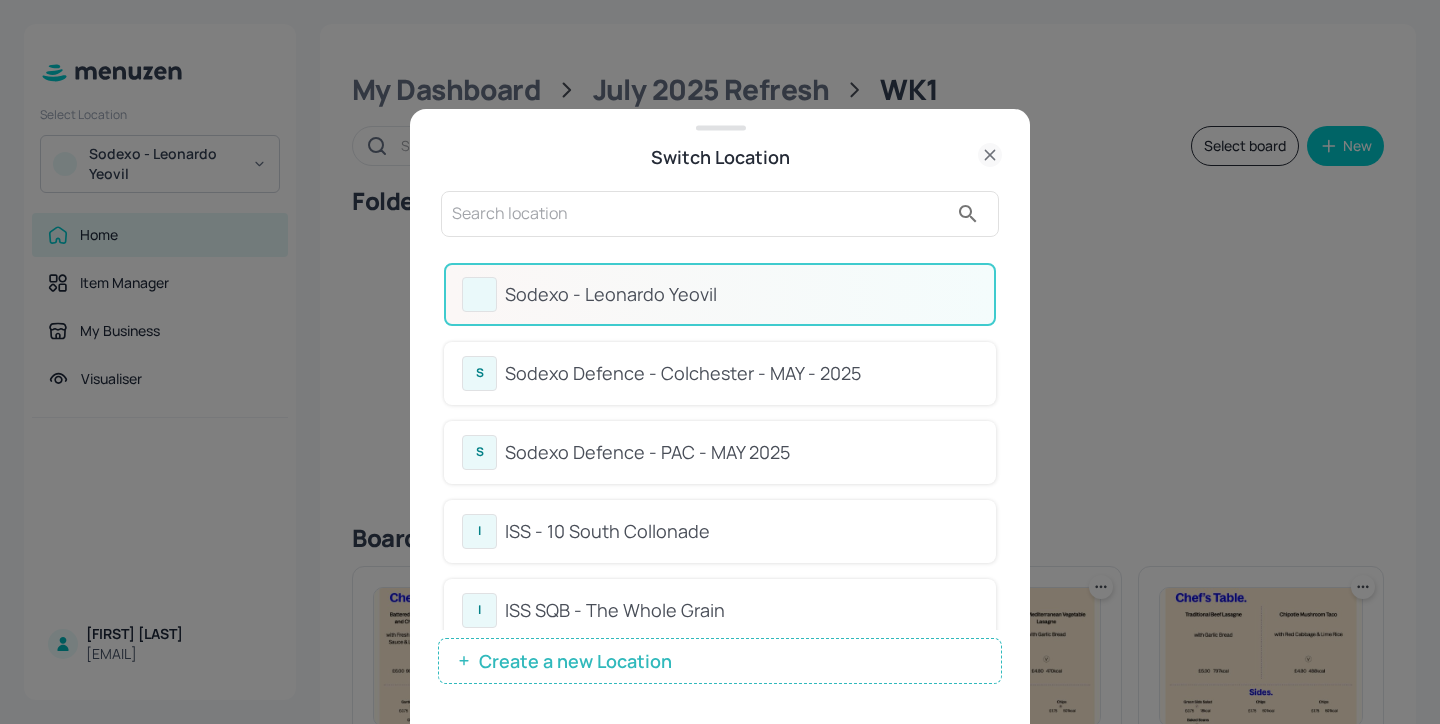 click at bounding box center [700, 214] 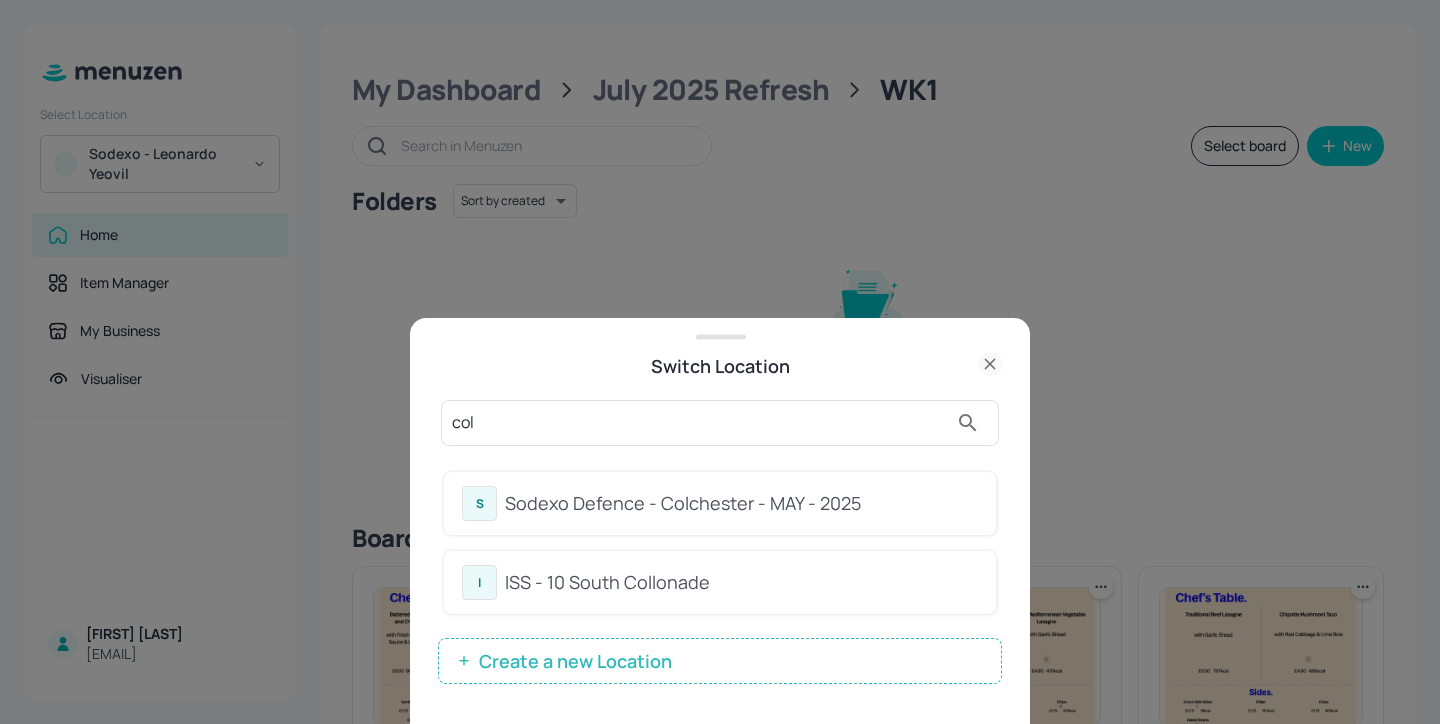 type on "col" 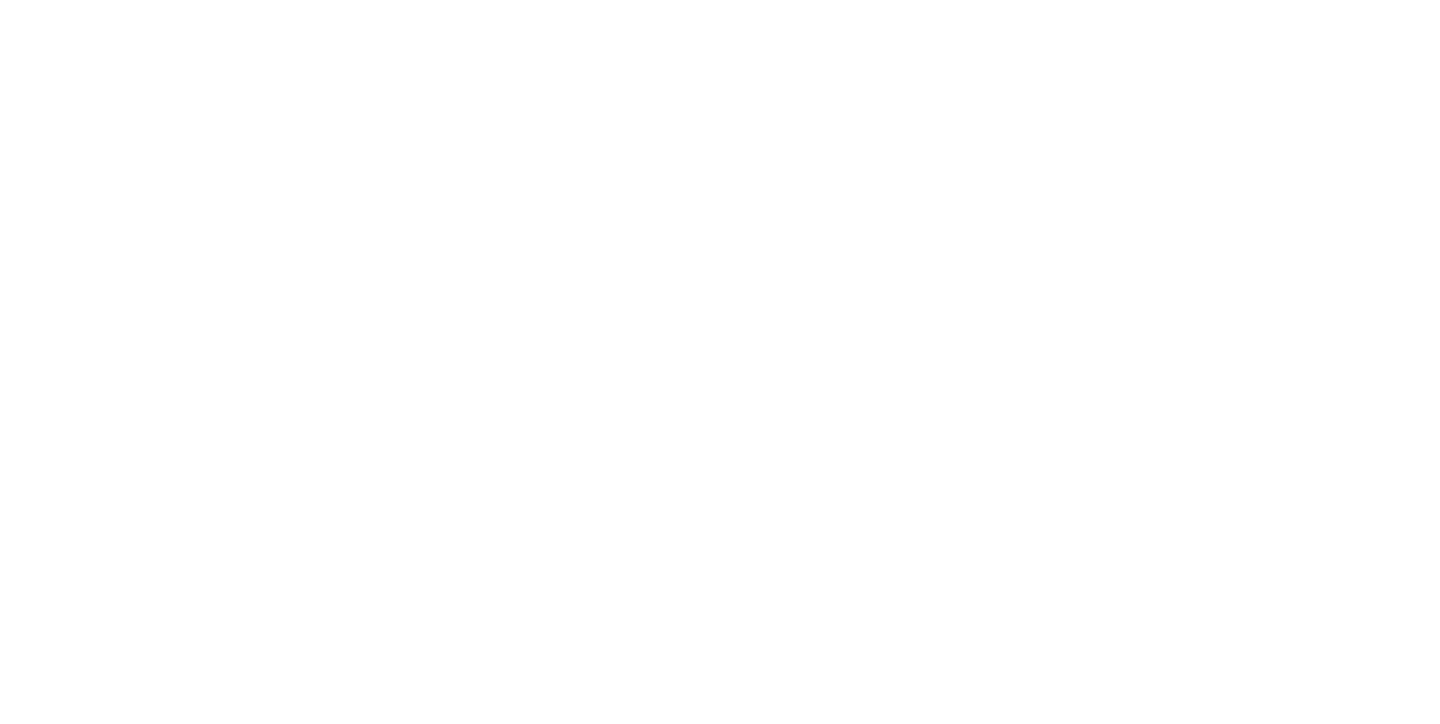 scroll, scrollTop: 0, scrollLeft: 0, axis: both 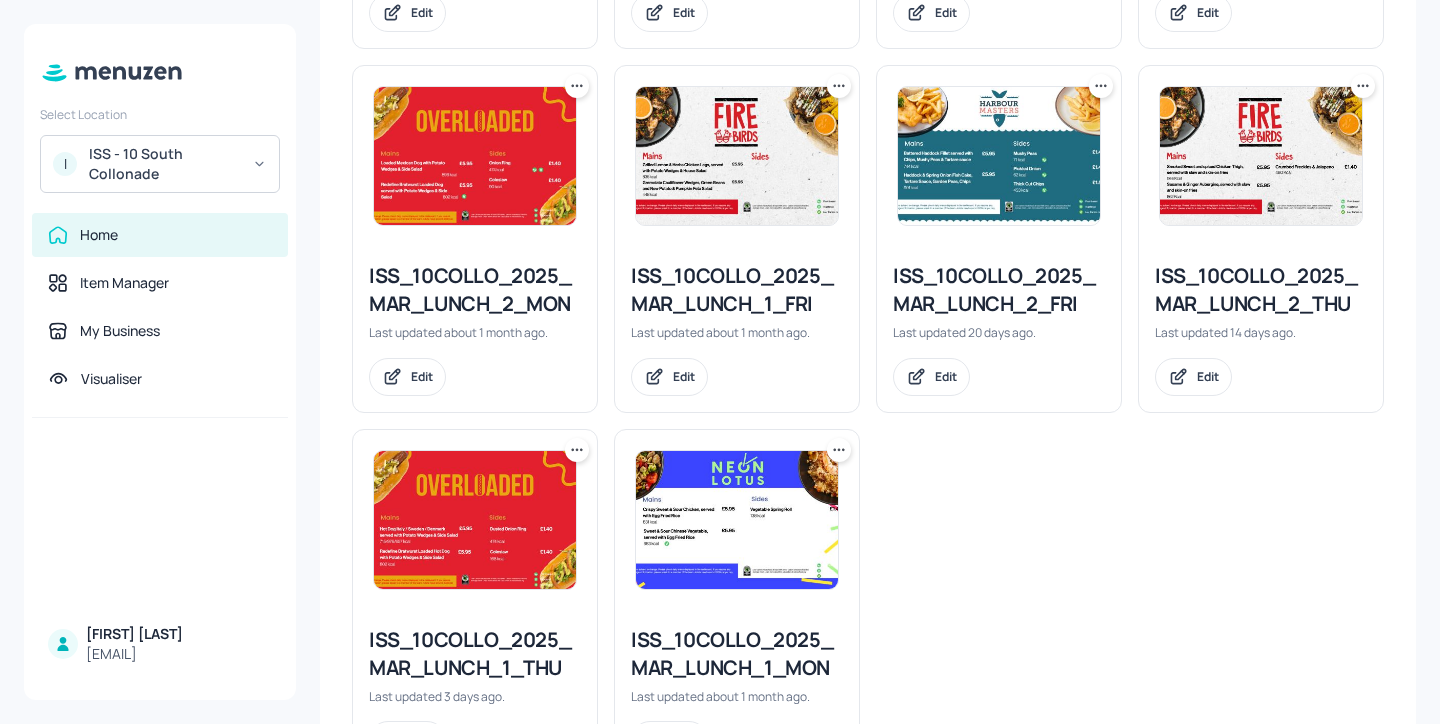 click on "ISS_10COLLO_2025_MAR_LUNCH_1_THU" at bounding box center (475, 654) 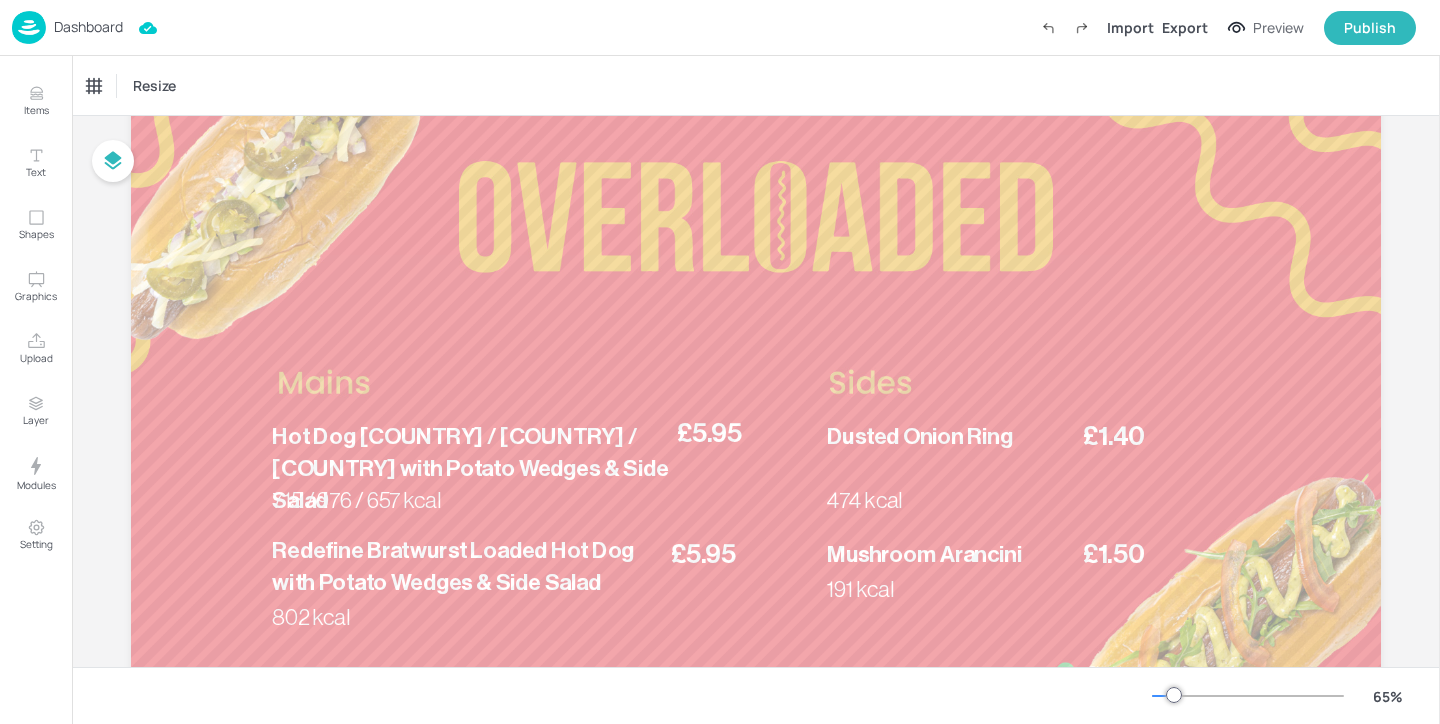 scroll, scrollTop: 146, scrollLeft: 0, axis: vertical 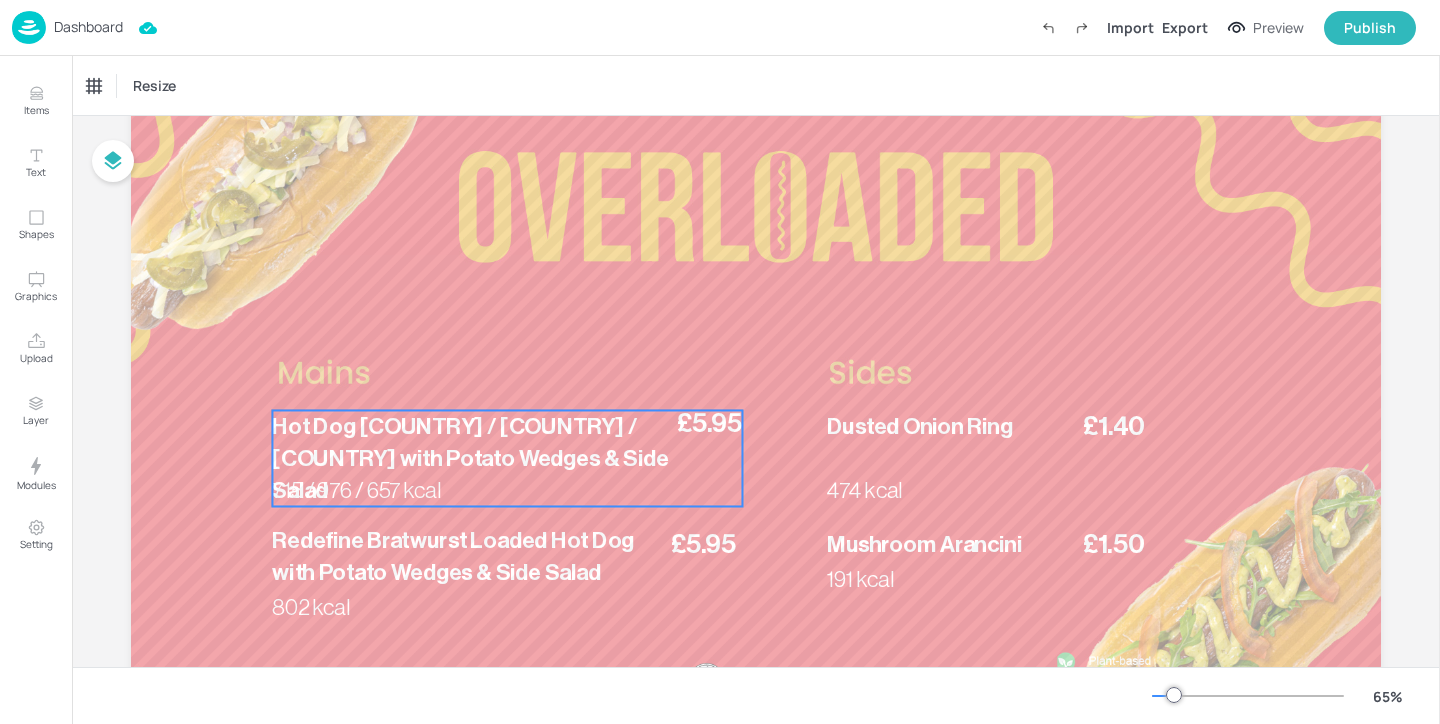 click on "Hot Dog Italy / Sweden / Denmark with Potato Wedges & Side Salad" at bounding box center (470, 458) 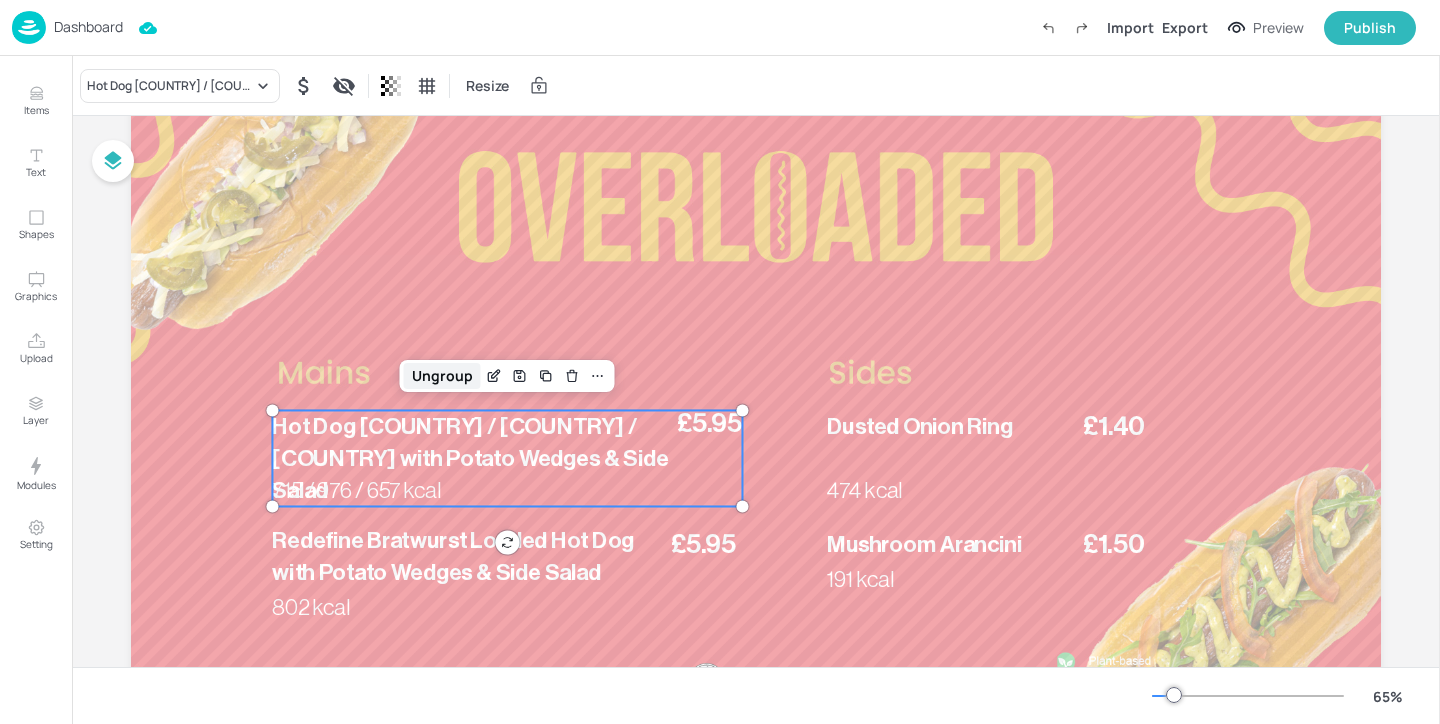 click on "Ungroup" at bounding box center [442, 376] 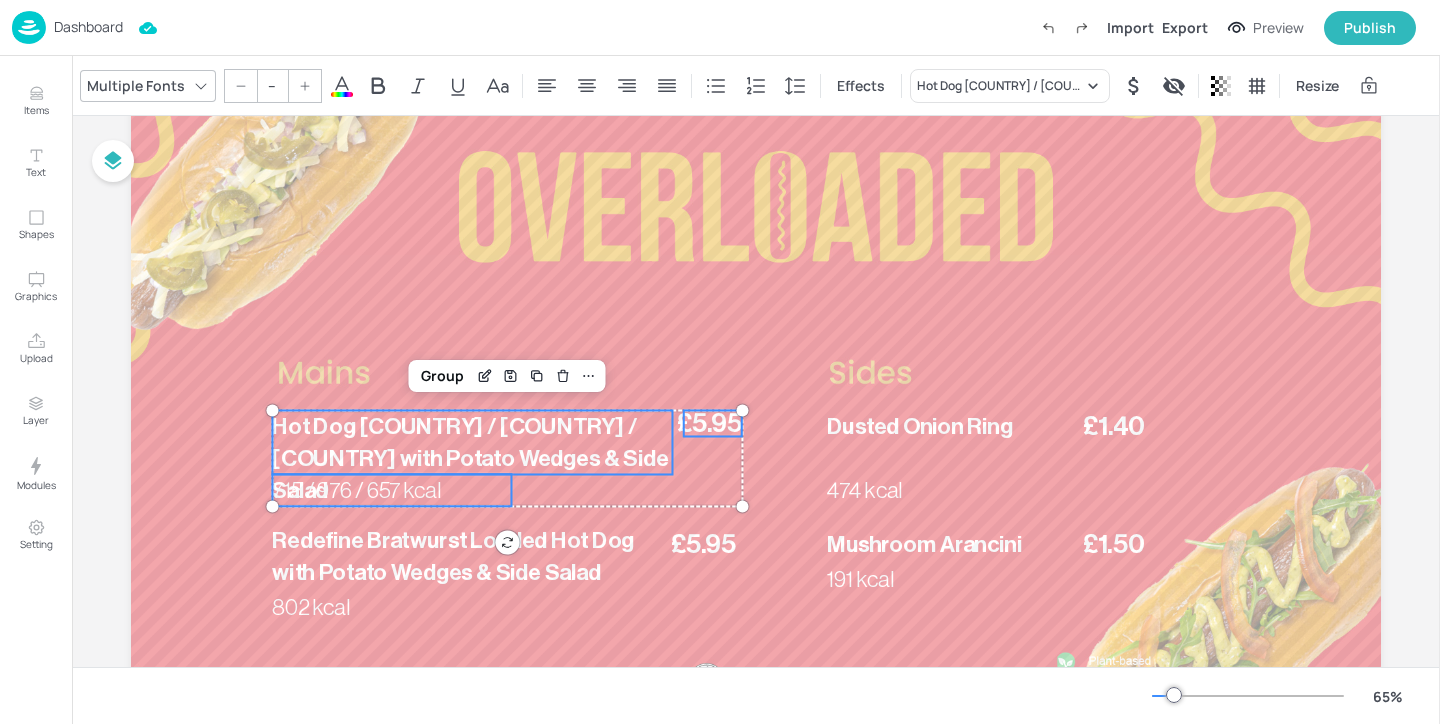 click at bounding box center (342, 94) 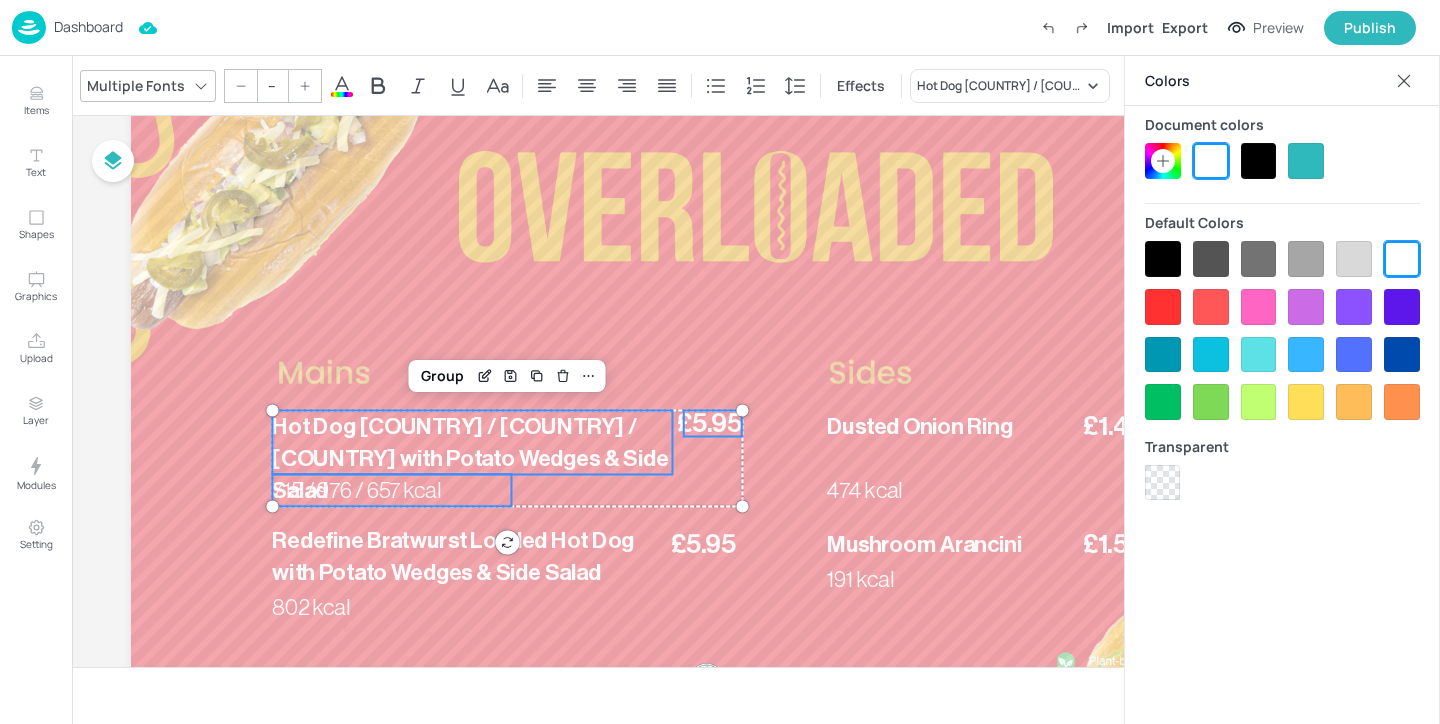 click at bounding box center [1259, 161] 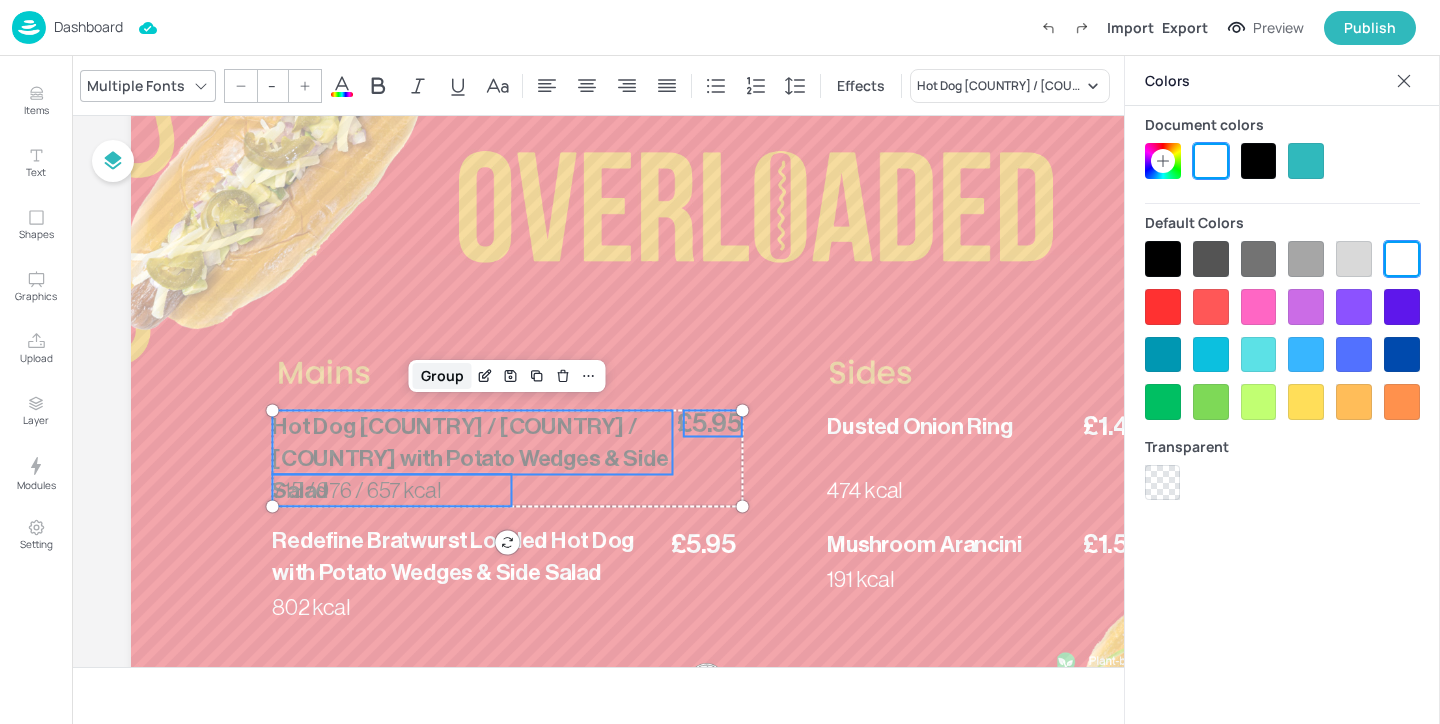 click on "Group" at bounding box center [442, 376] 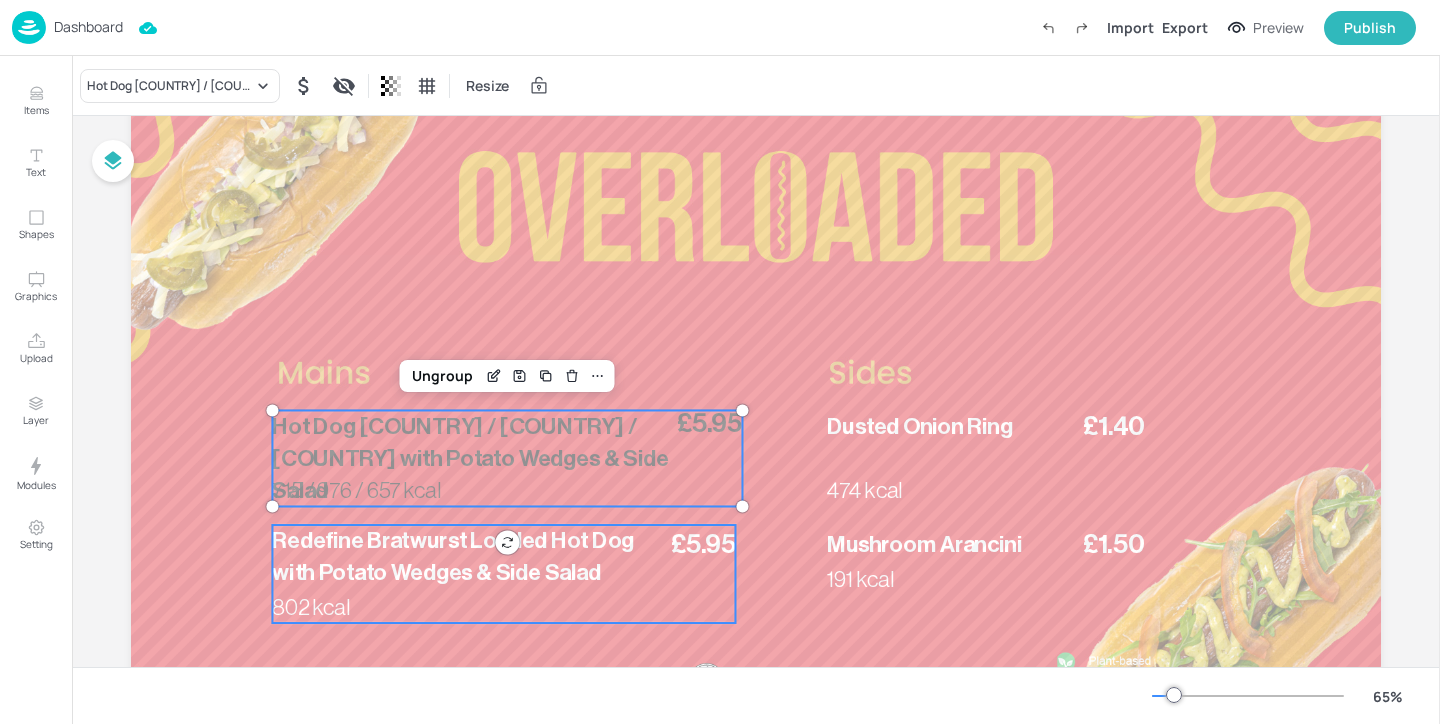 click on "£5.95 Redefine Bratwurst Loaded Hot Dog with Potato Wedges & Side Salad 802 kcal" at bounding box center [503, 574] 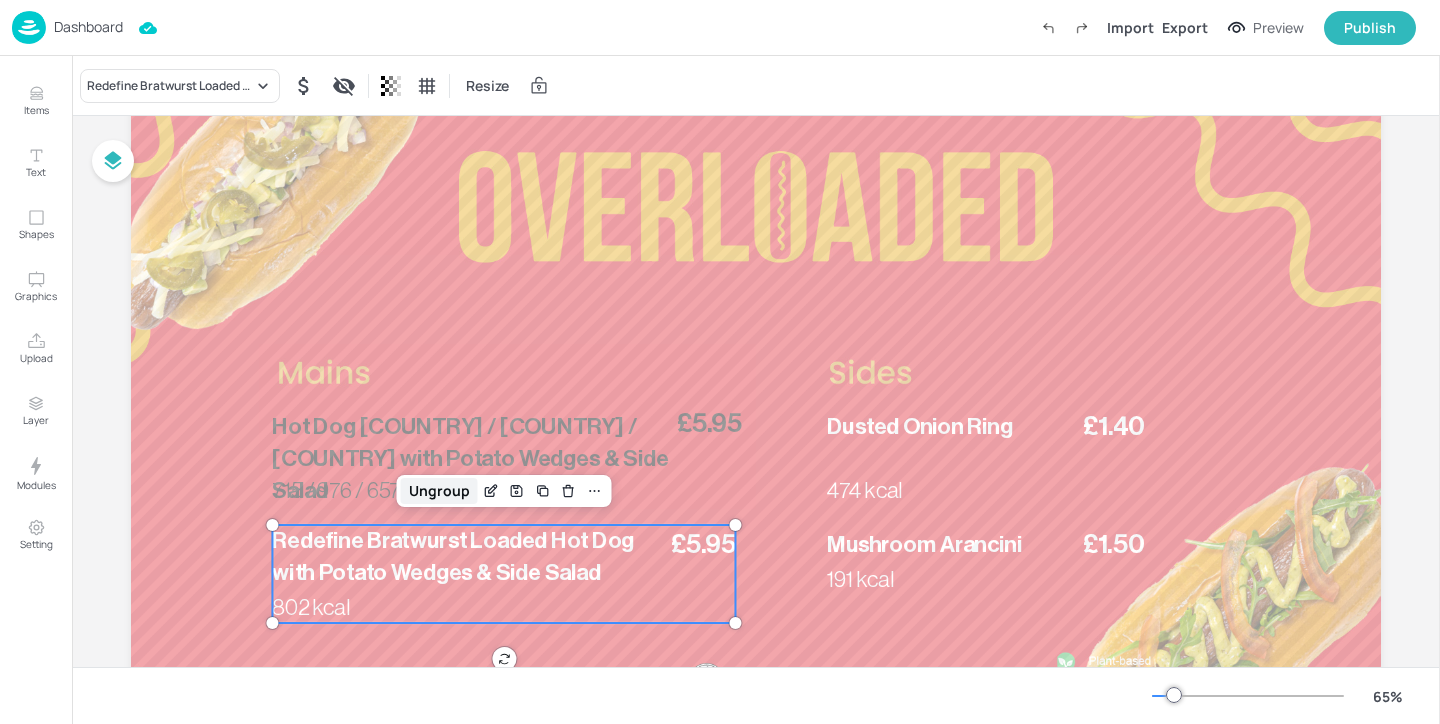 click on "Ungroup" at bounding box center [439, 491] 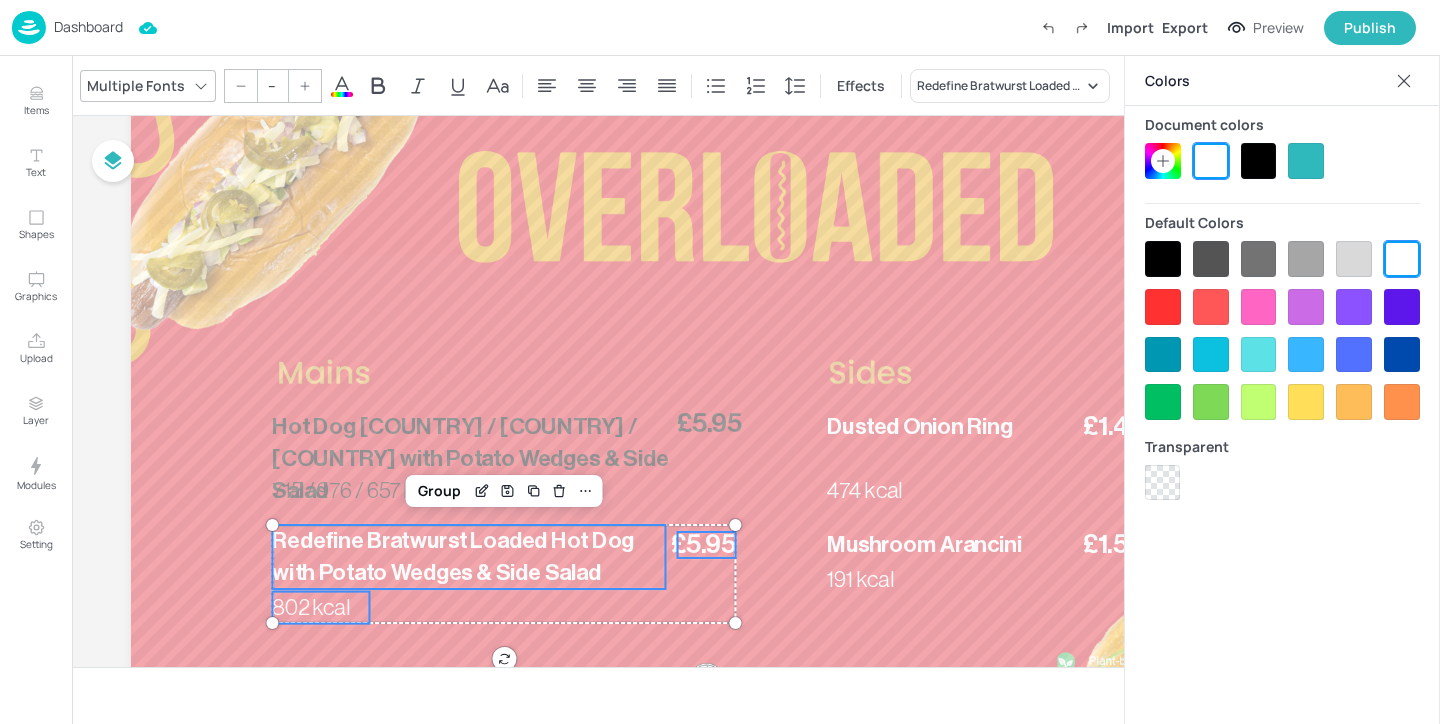 click at bounding box center [1259, 161] 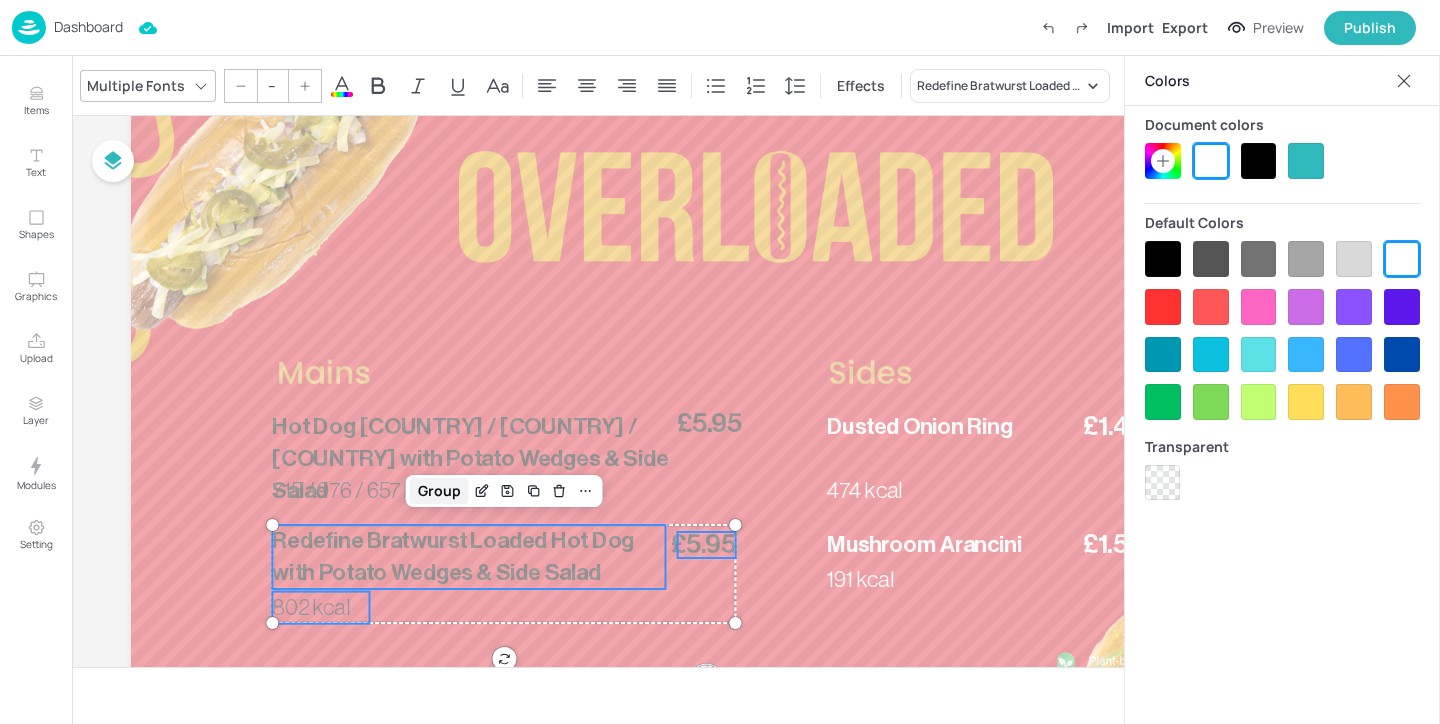 click on "Group" at bounding box center [439, 491] 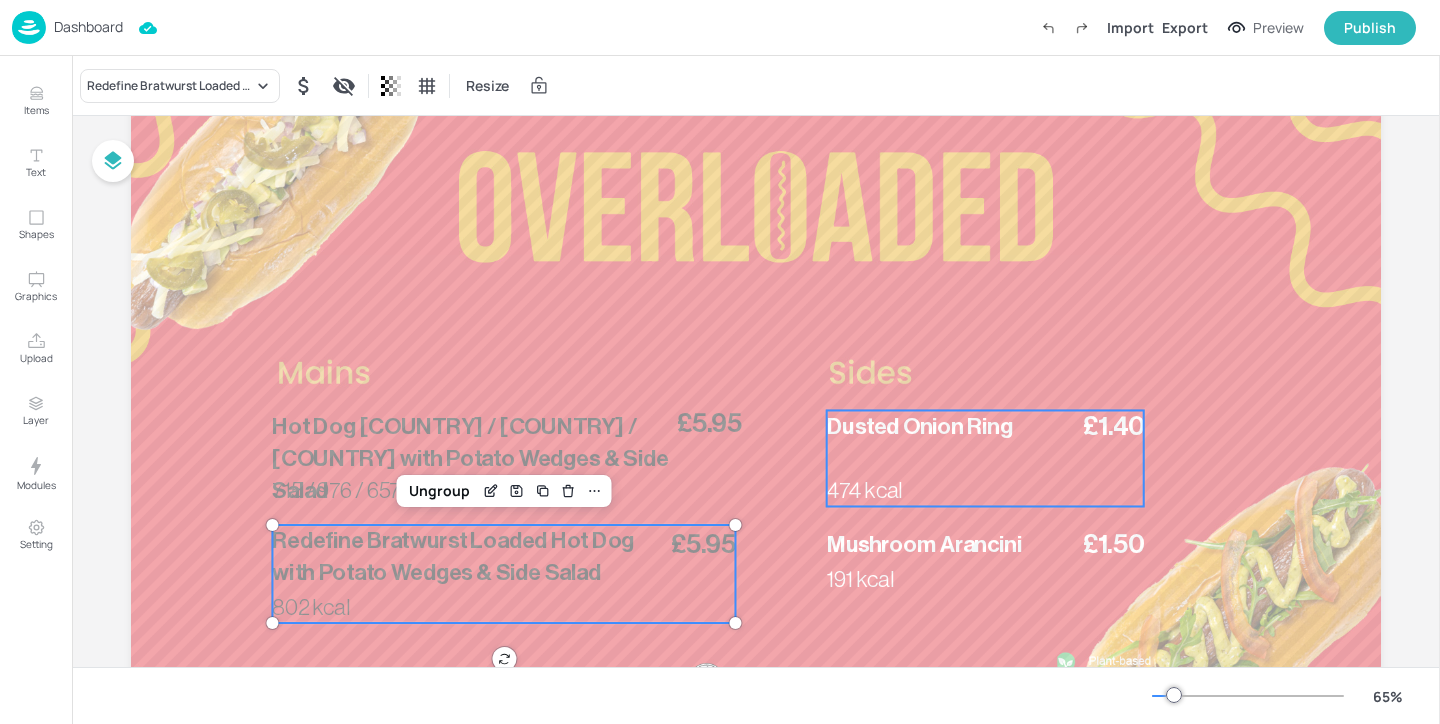 click on "Dusted Onion Ring" at bounding box center [920, 426] 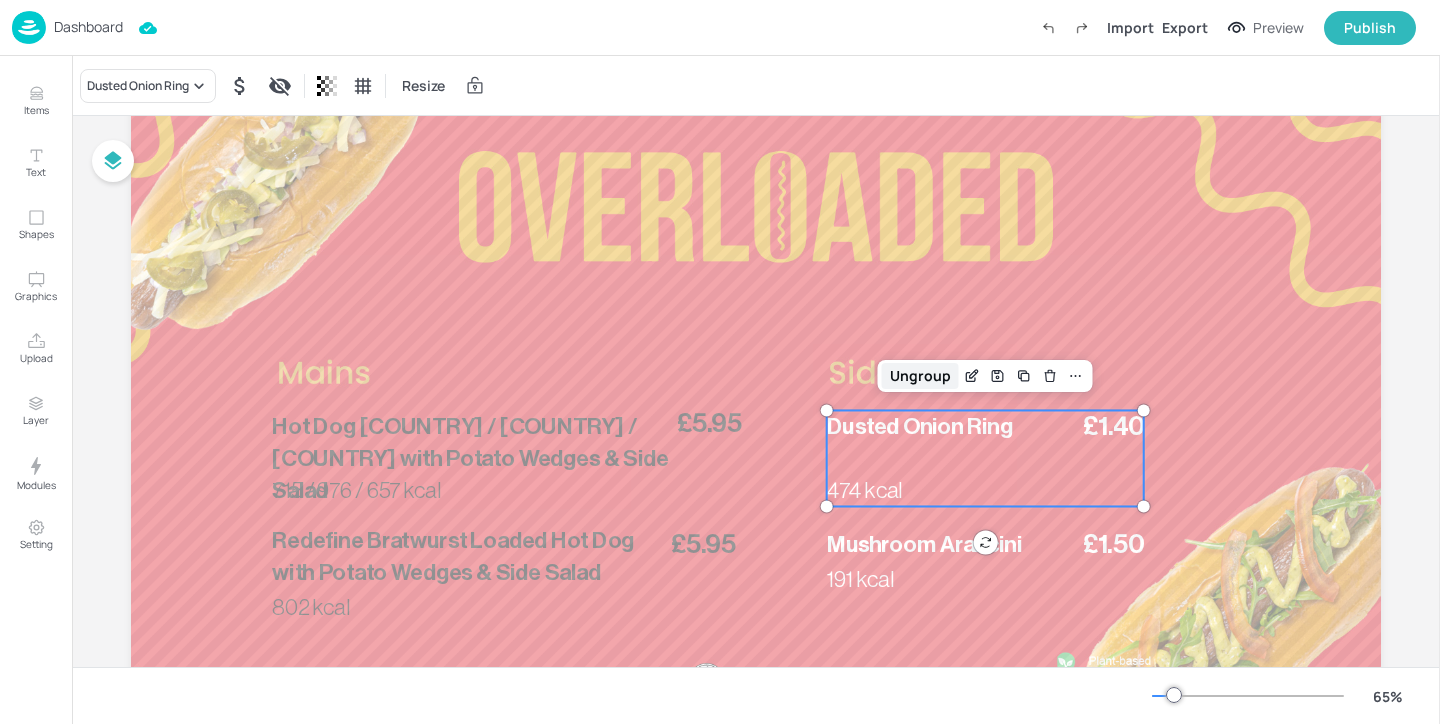 click on "Ungroup" at bounding box center (920, 376) 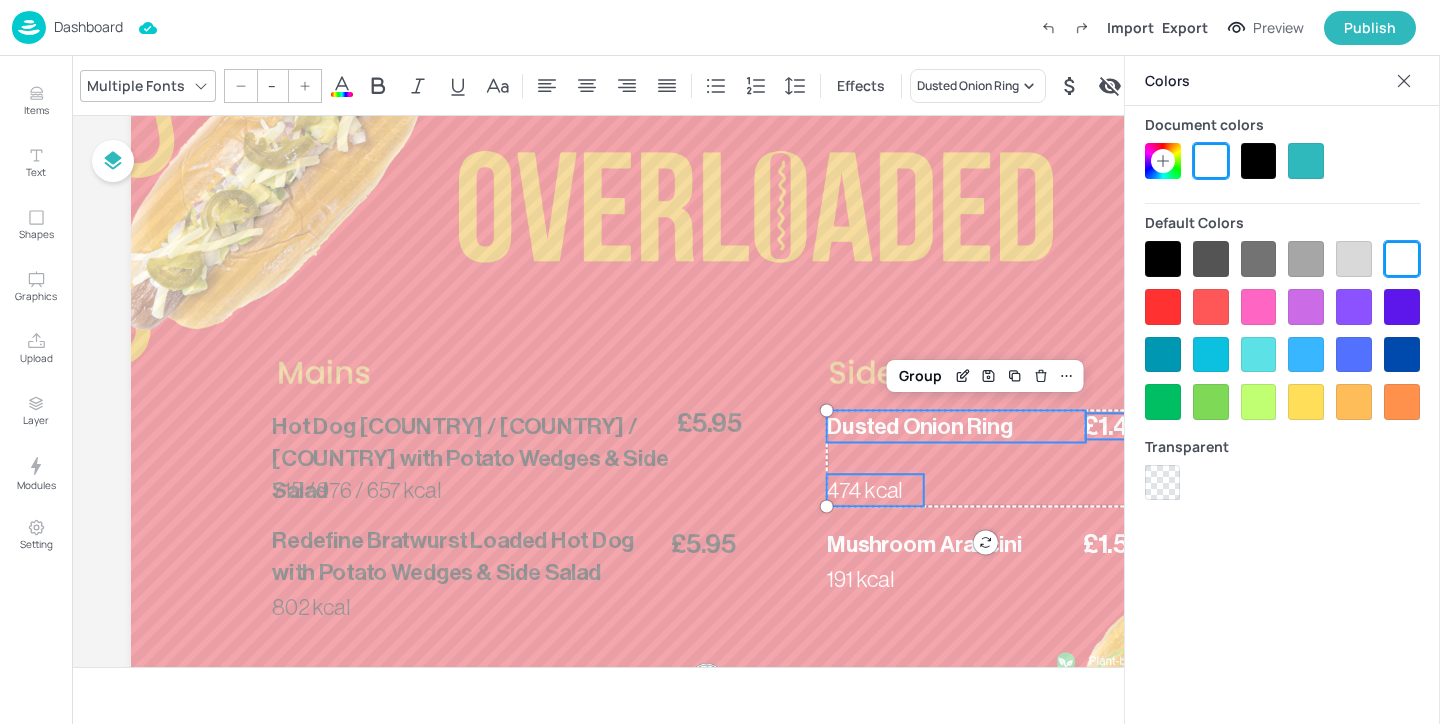 click at bounding box center (1163, 259) 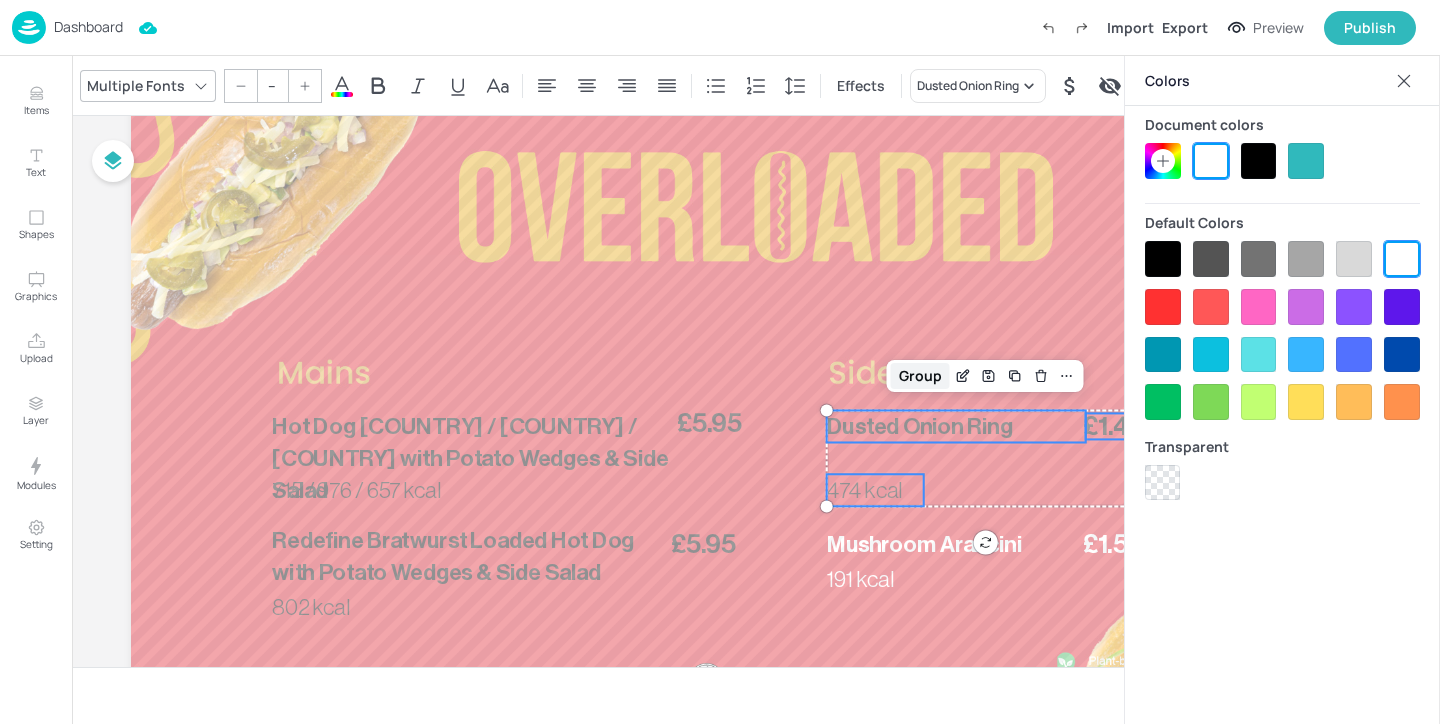 click on "Group" at bounding box center (920, 376) 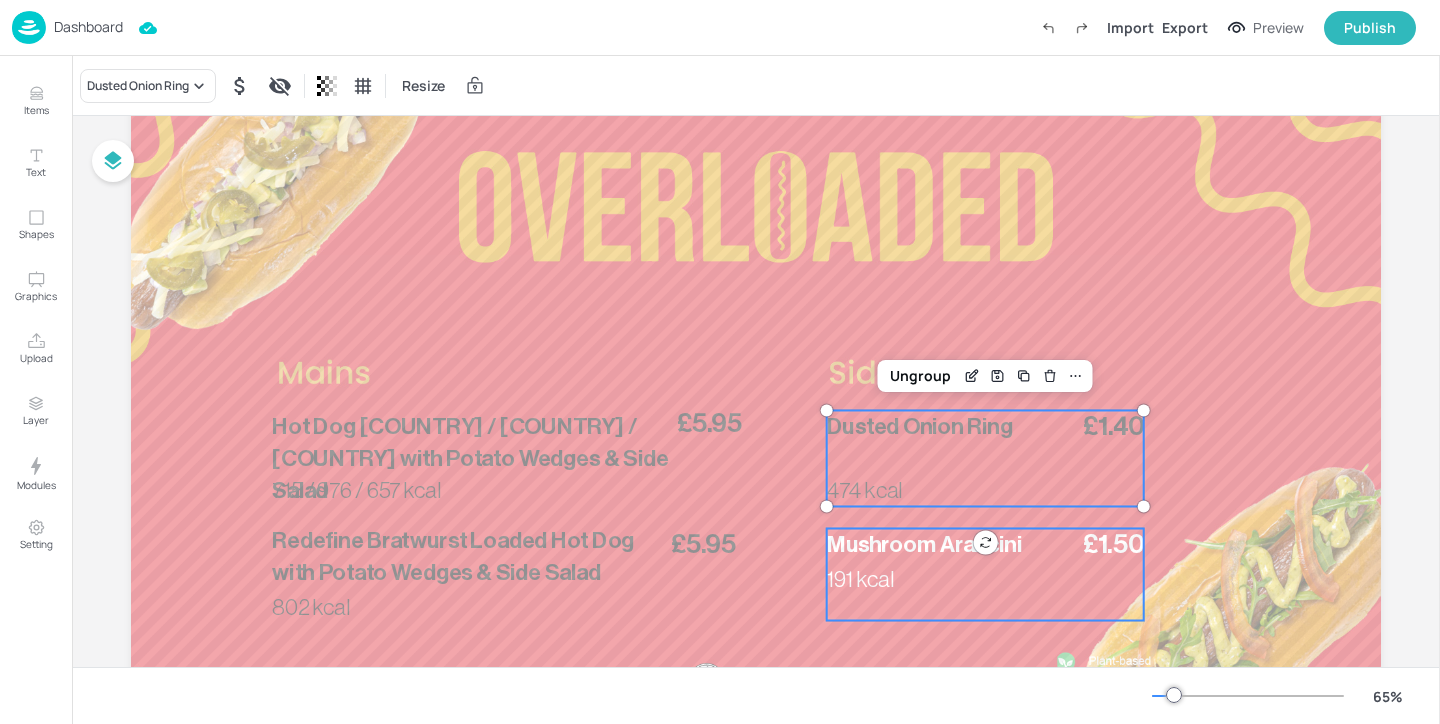 click on "Mushroom Arancini" at bounding box center (950, 544) 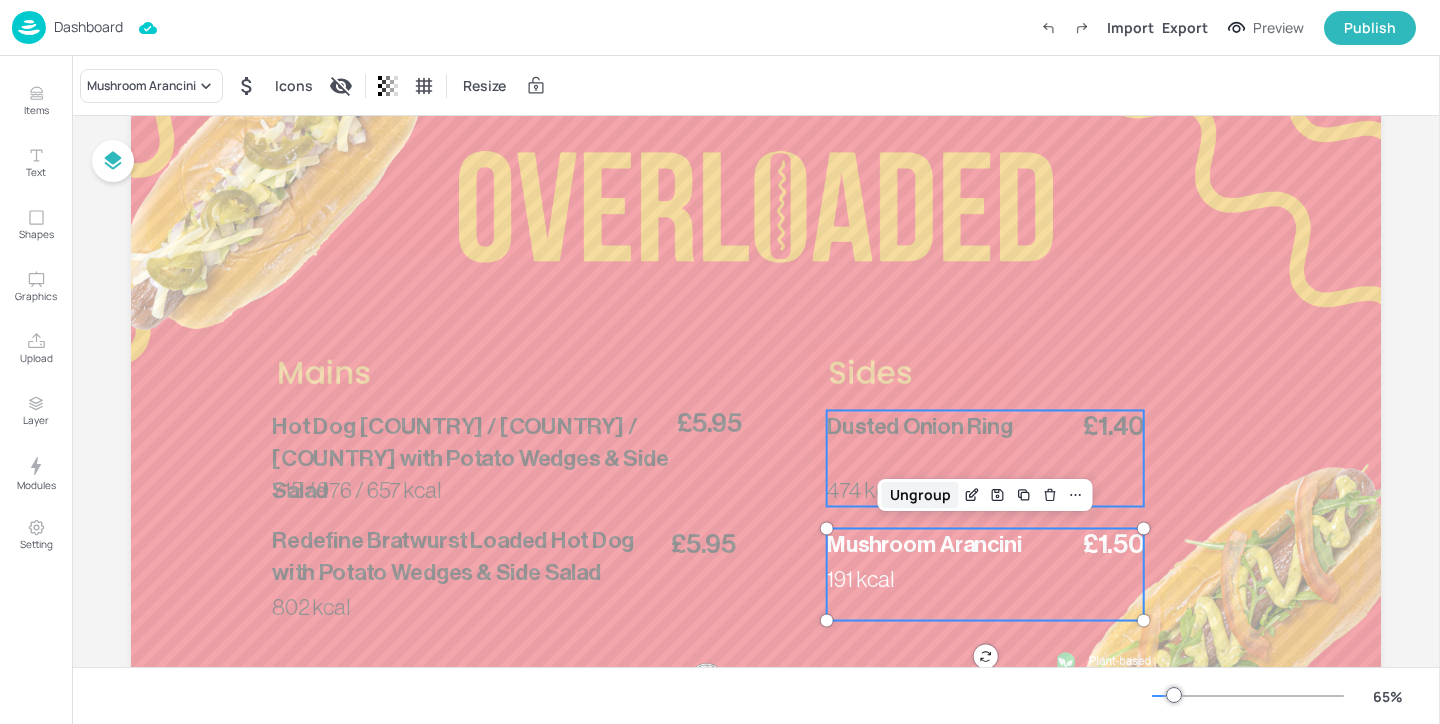 click on "Ungroup" at bounding box center [920, 495] 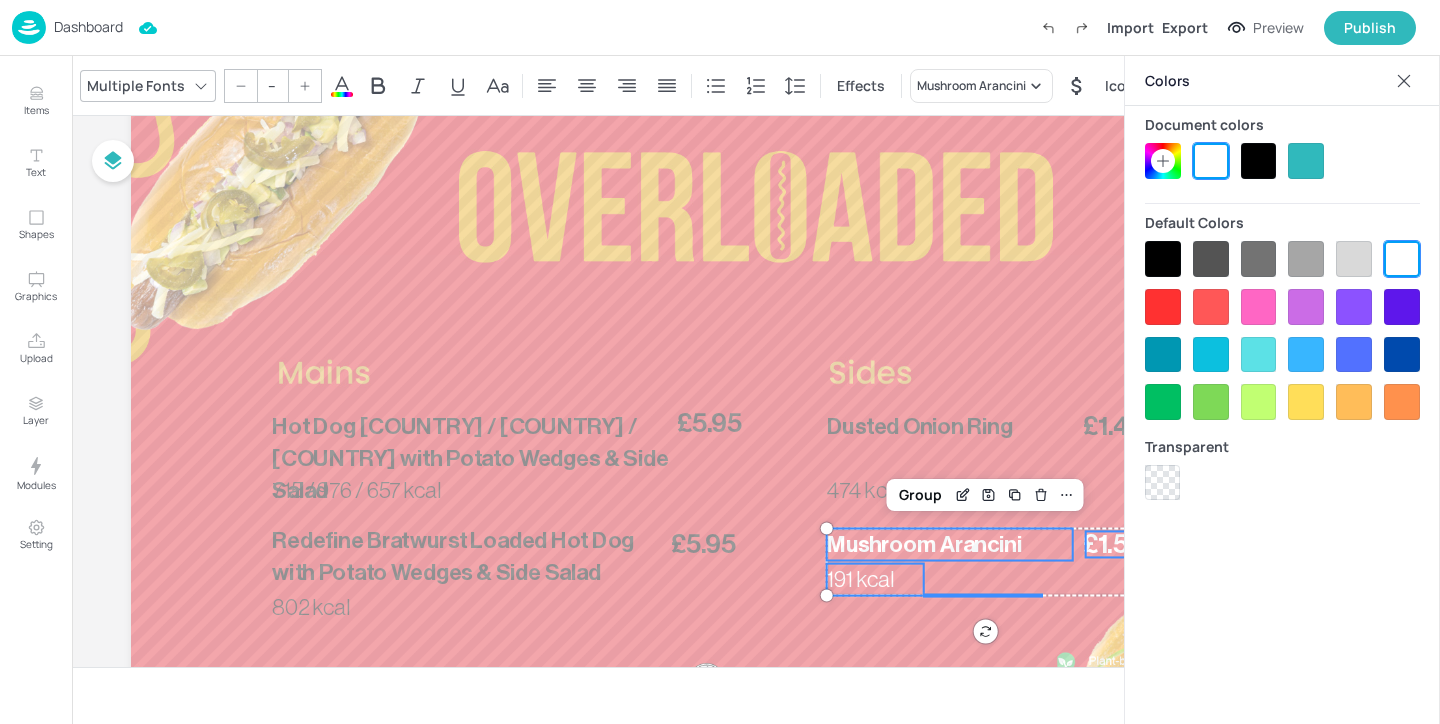 click at bounding box center (1163, 259) 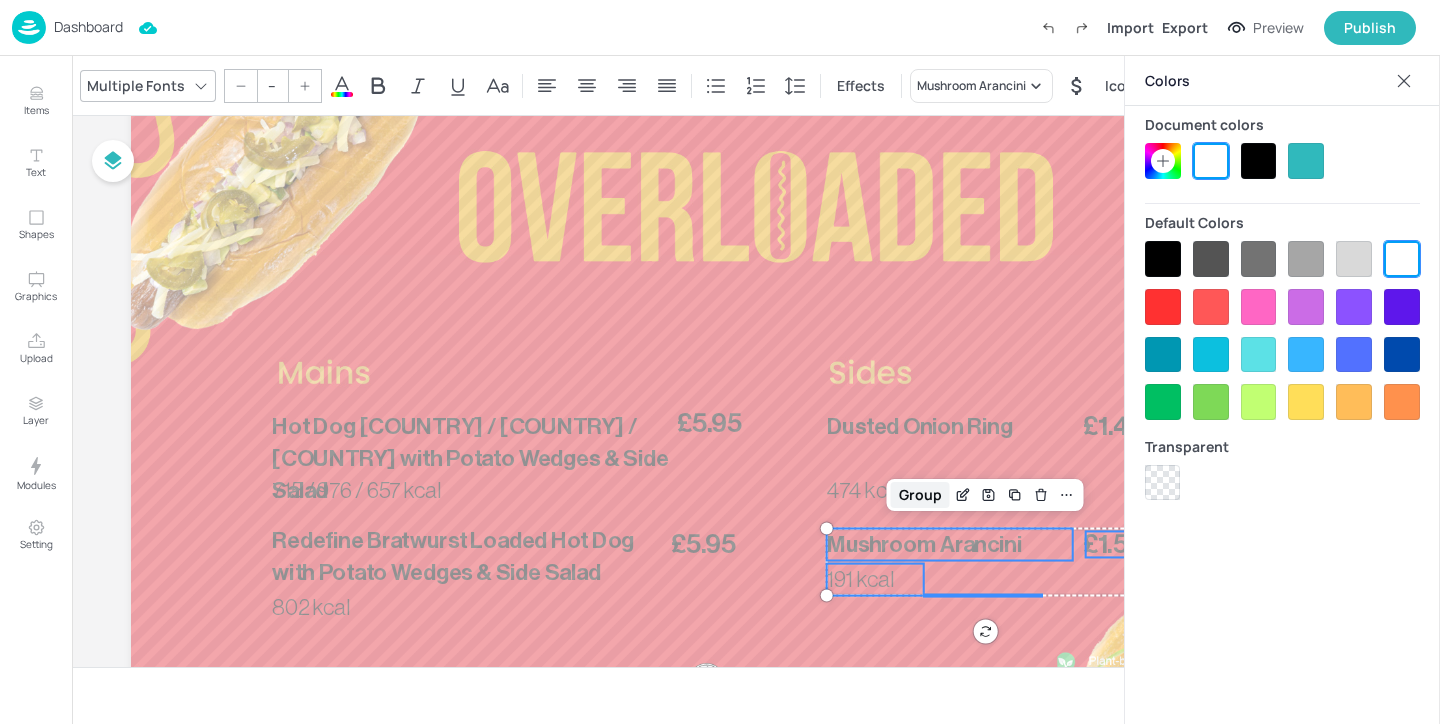 click on "Group" at bounding box center [920, 495] 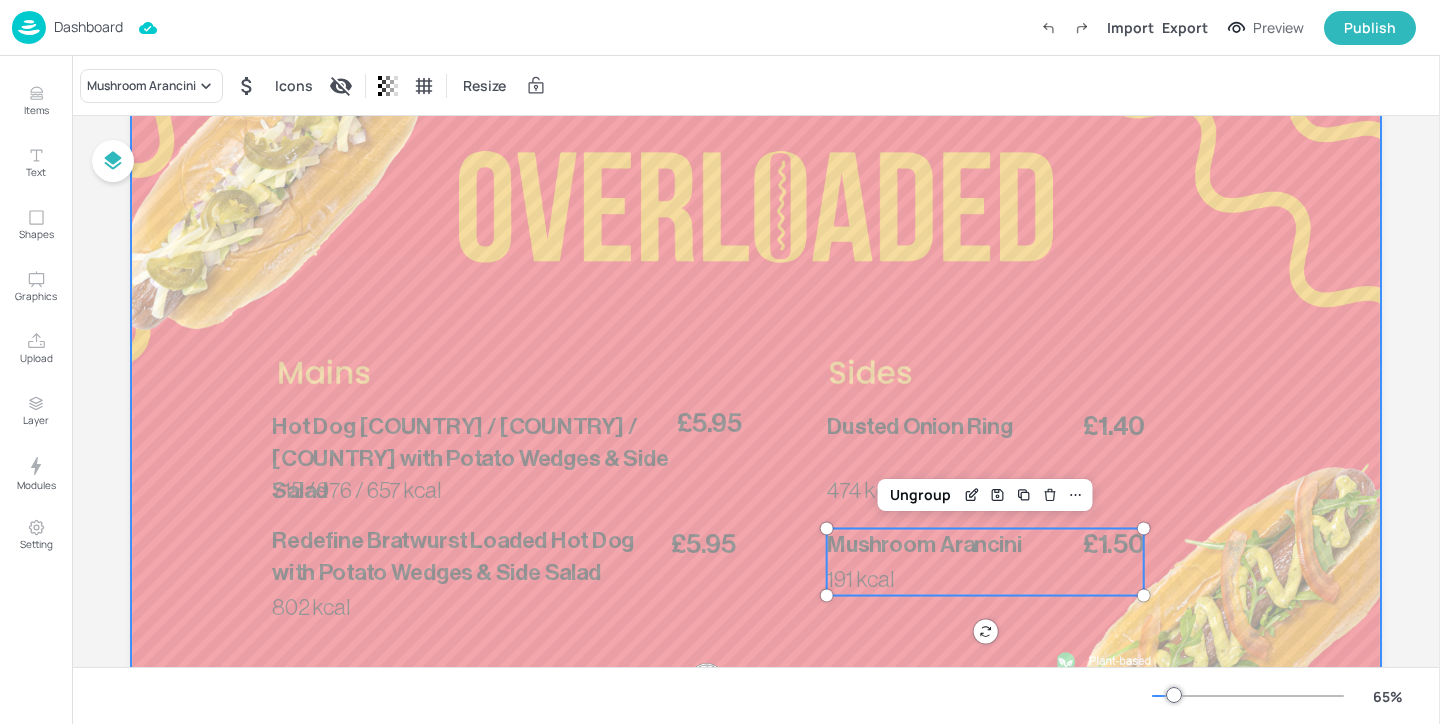 click at bounding box center [756, 385] 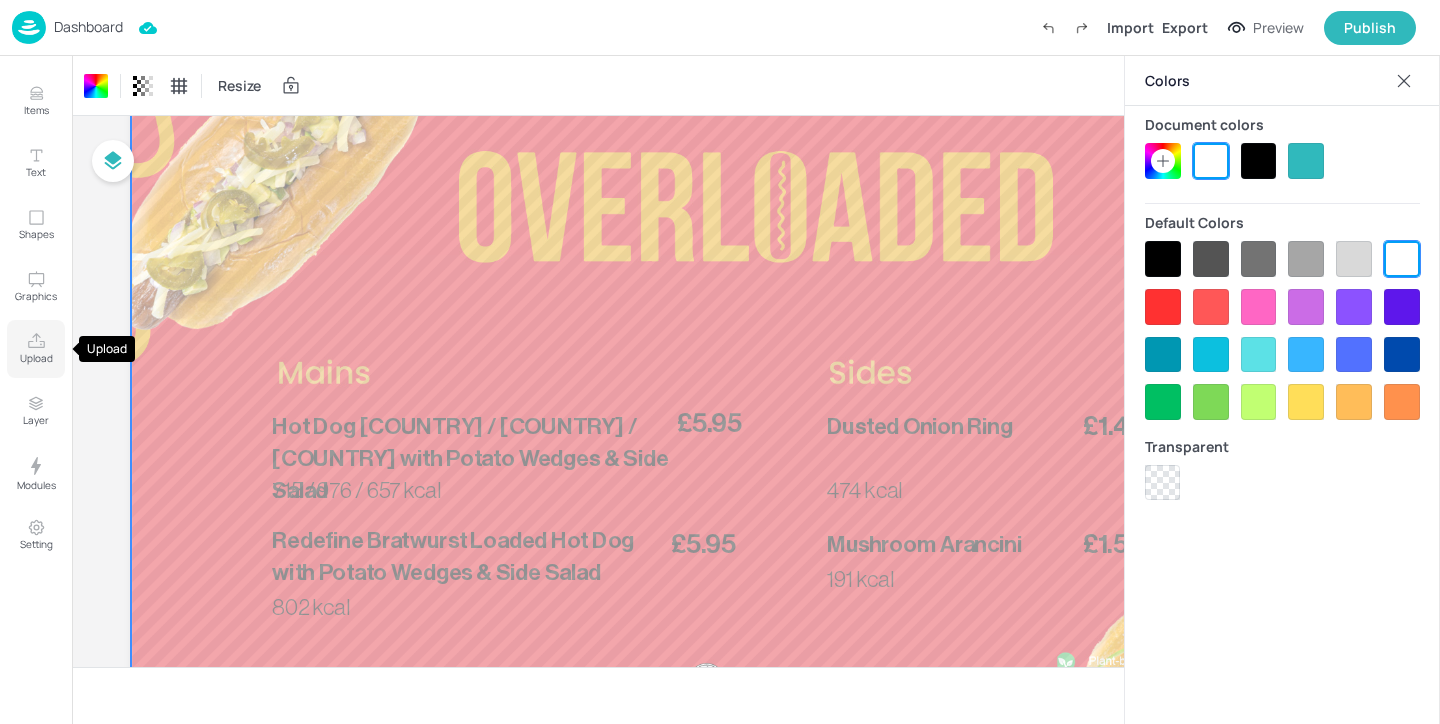 click on "Upload" at bounding box center (36, 349) 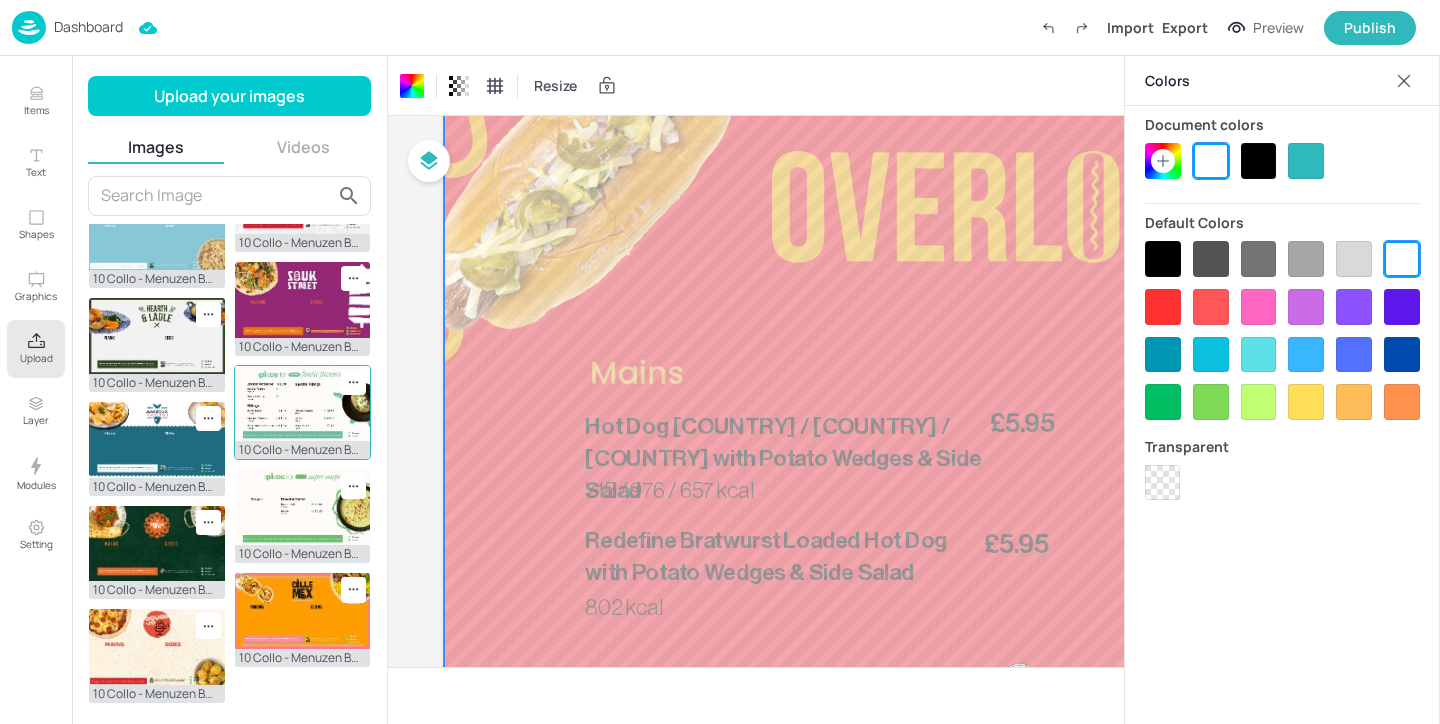 scroll, scrollTop: 334, scrollLeft: 0, axis: vertical 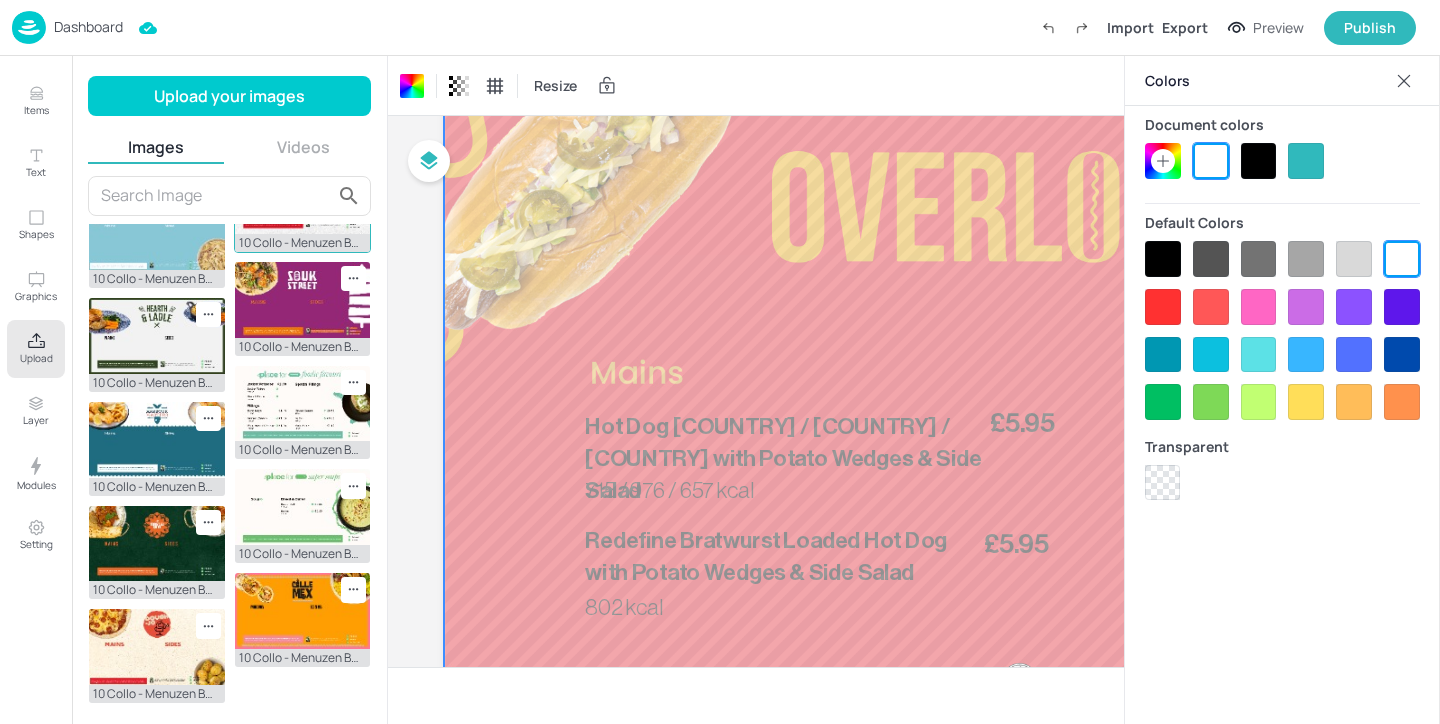 click at bounding box center [303, 196] 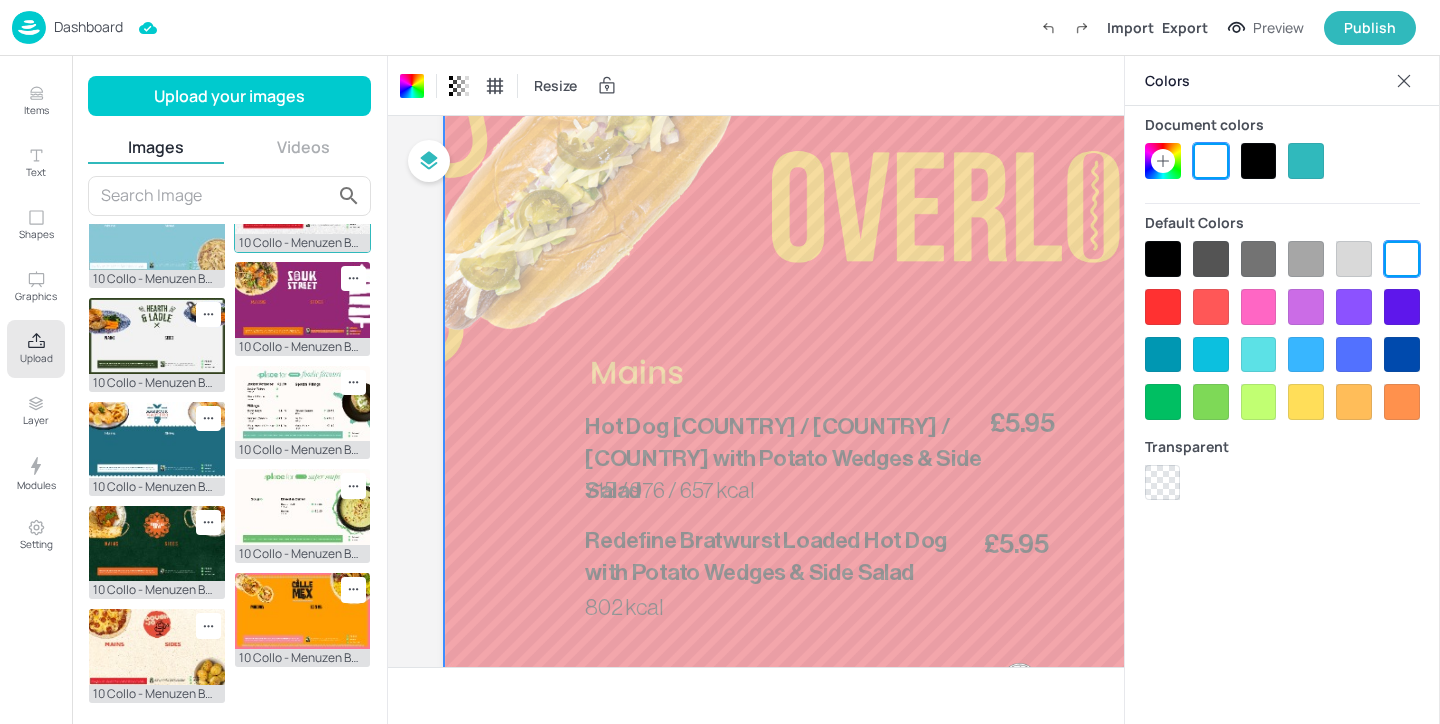 click at bounding box center (303, 196) 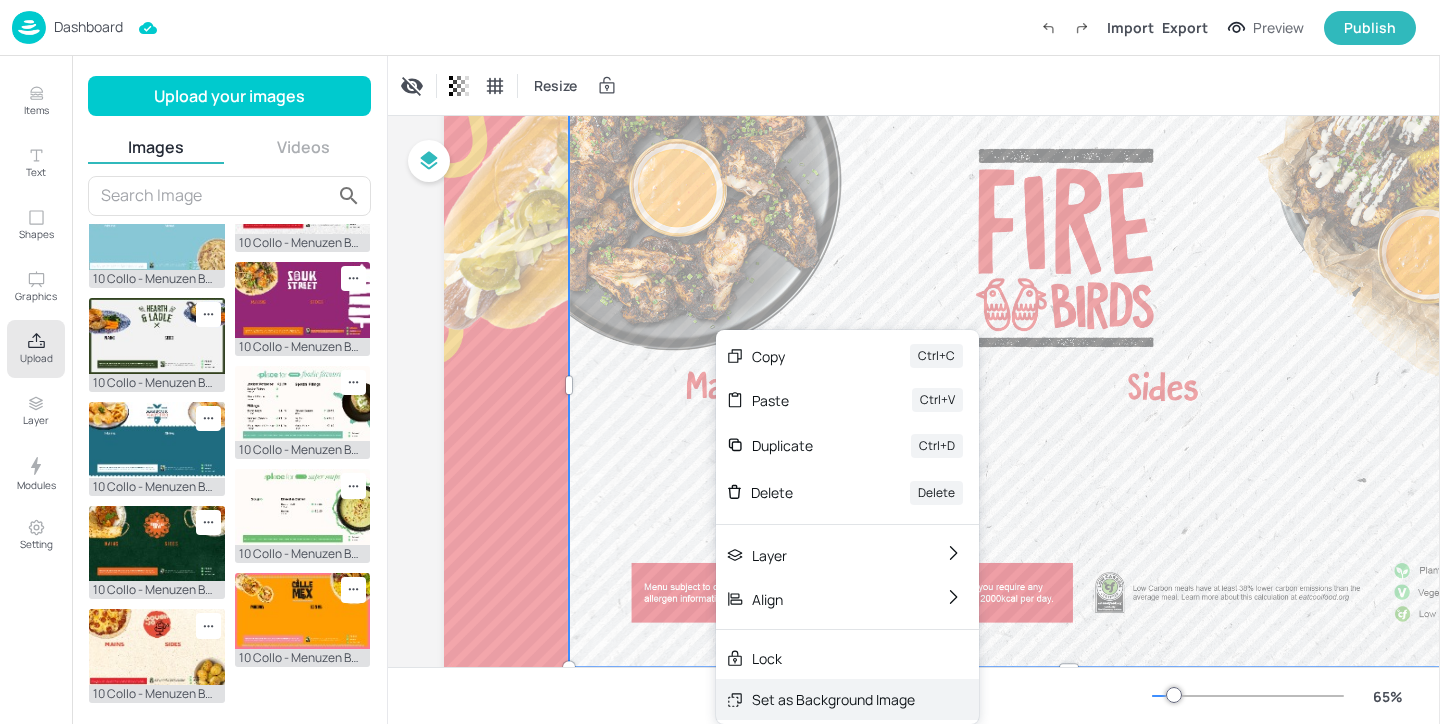 click on "Set as Background Image" at bounding box center (833, 699) 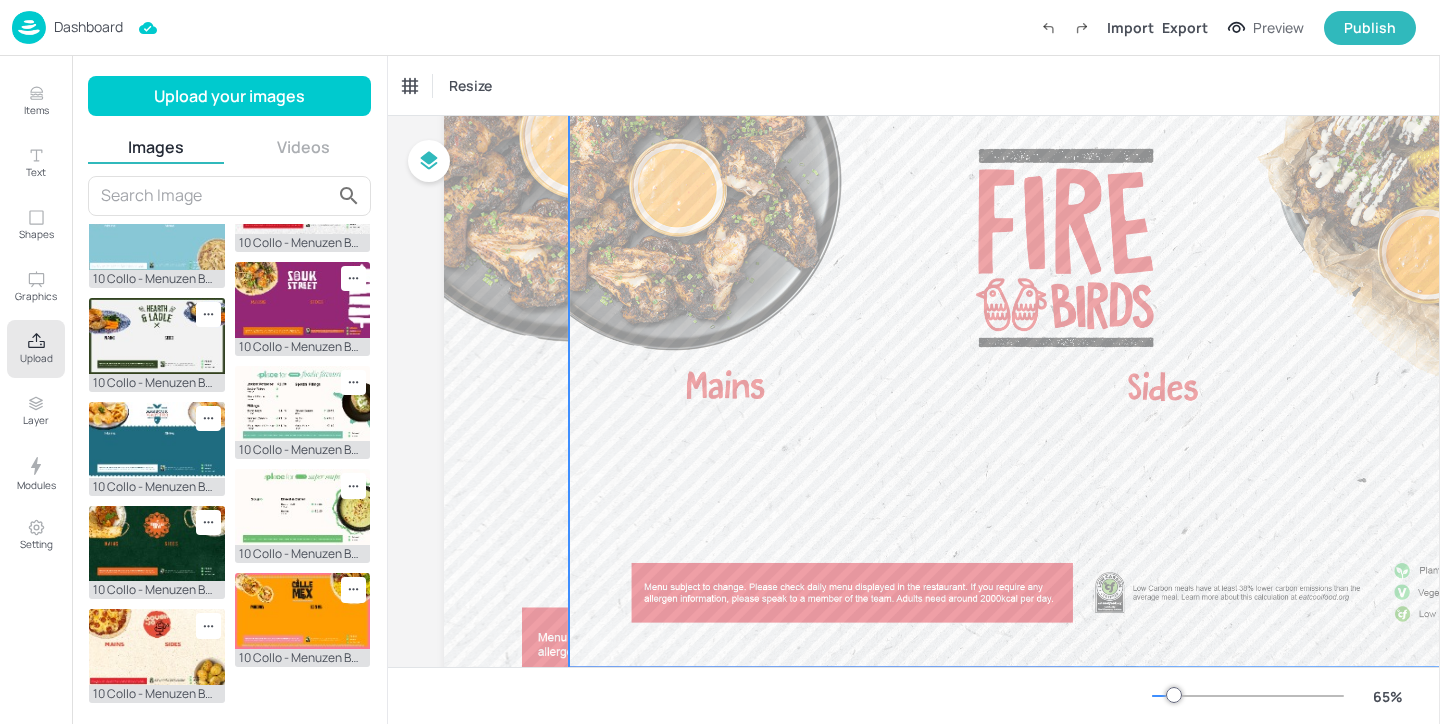 click at bounding box center [1069, 385] 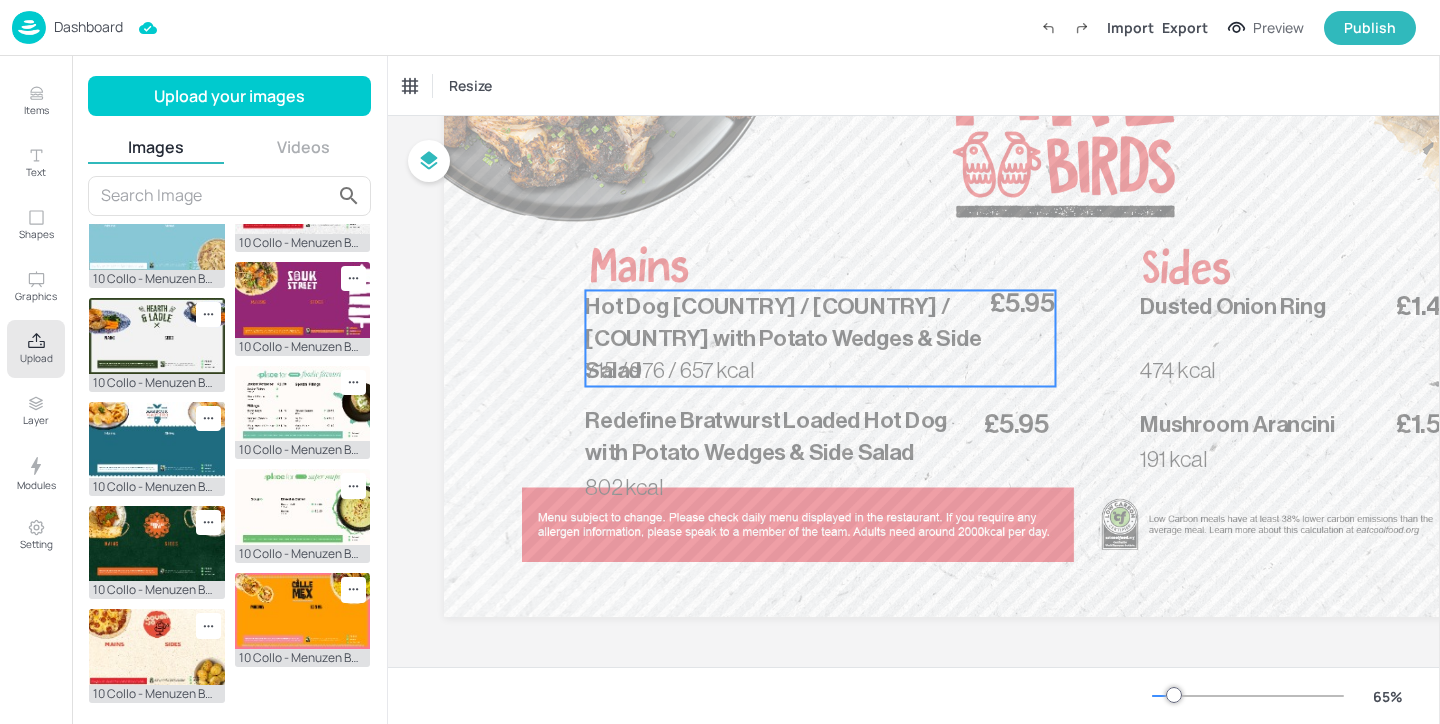 scroll, scrollTop: 270, scrollLeft: 0, axis: vertical 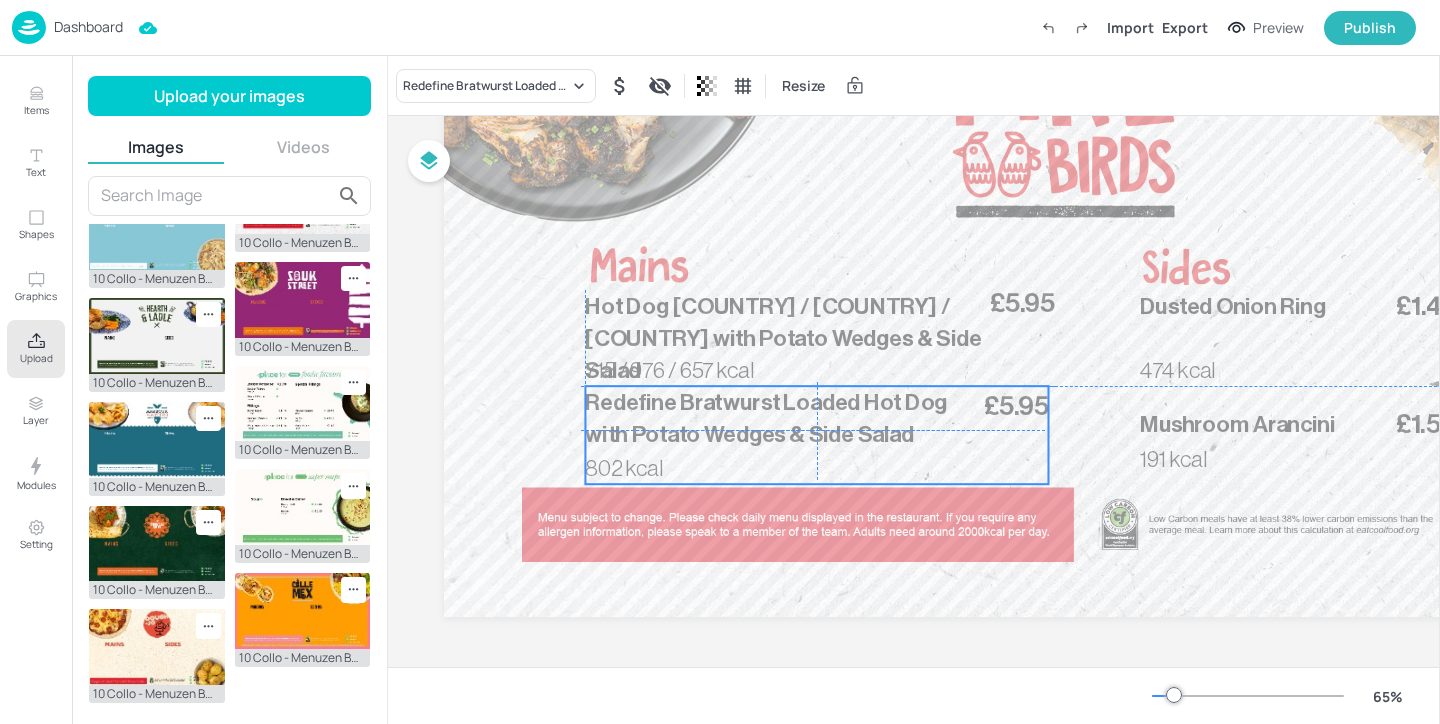 drag, startPoint x: 837, startPoint y: 447, endPoint x: 833, endPoint y: 424, distance: 23.345236 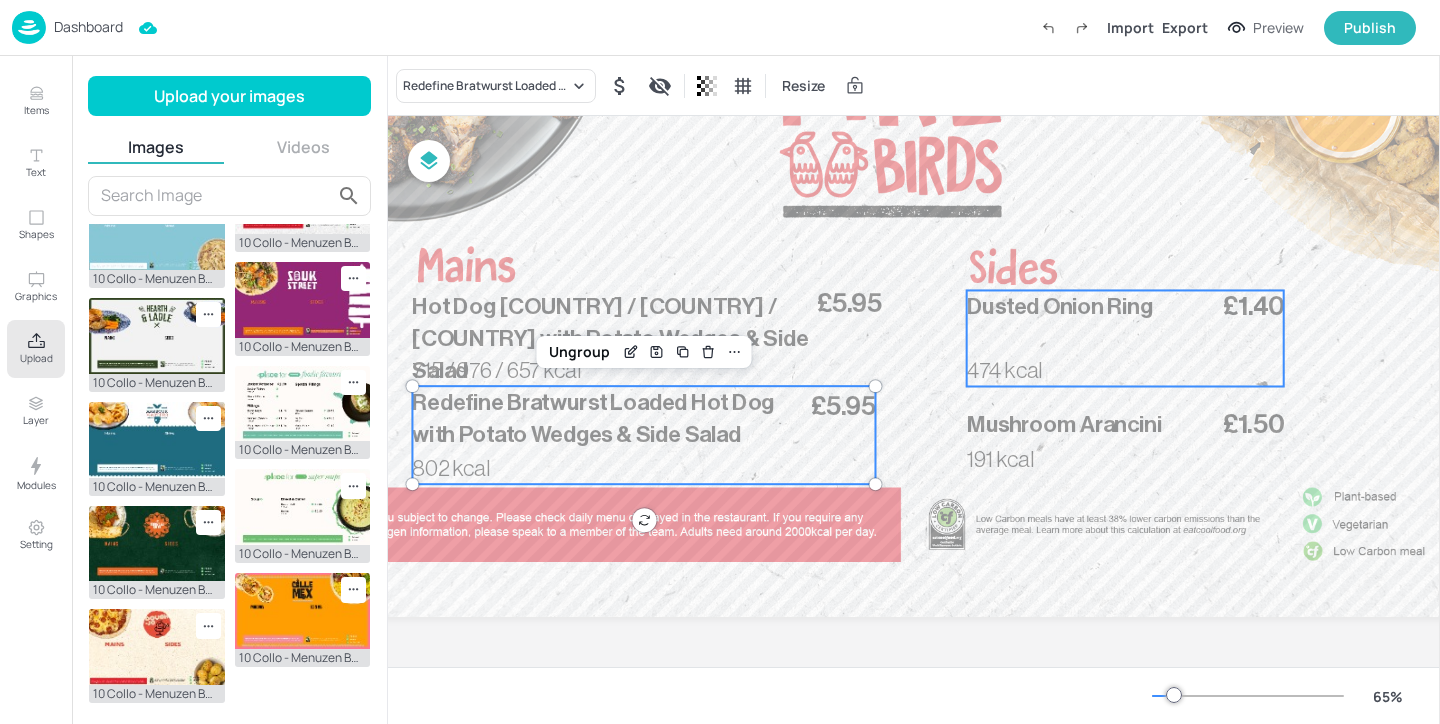 scroll, scrollTop: 270, scrollLeft: 179, axis: both 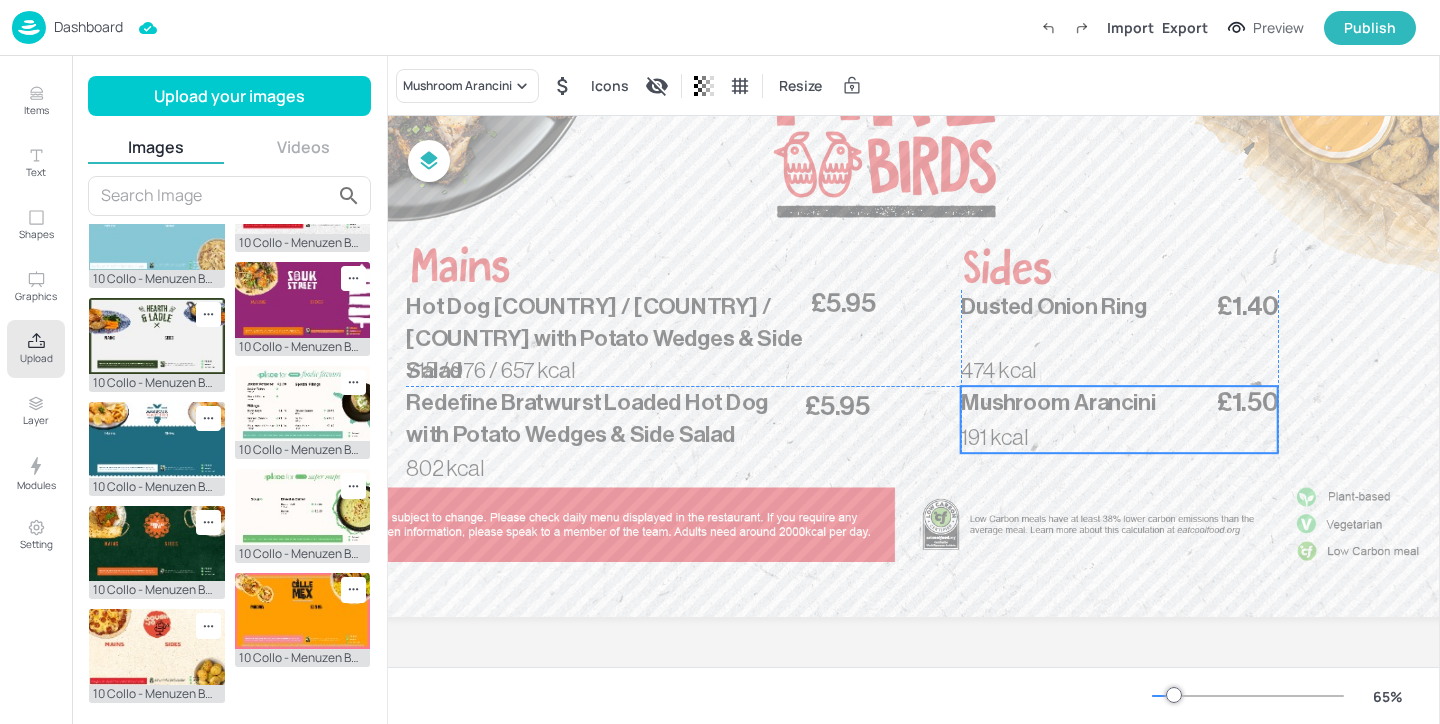 drag, startPoint x: 1087, startPoint y: 421, endPoint x: 1084, endPoint y: 398, distance: 23.194826 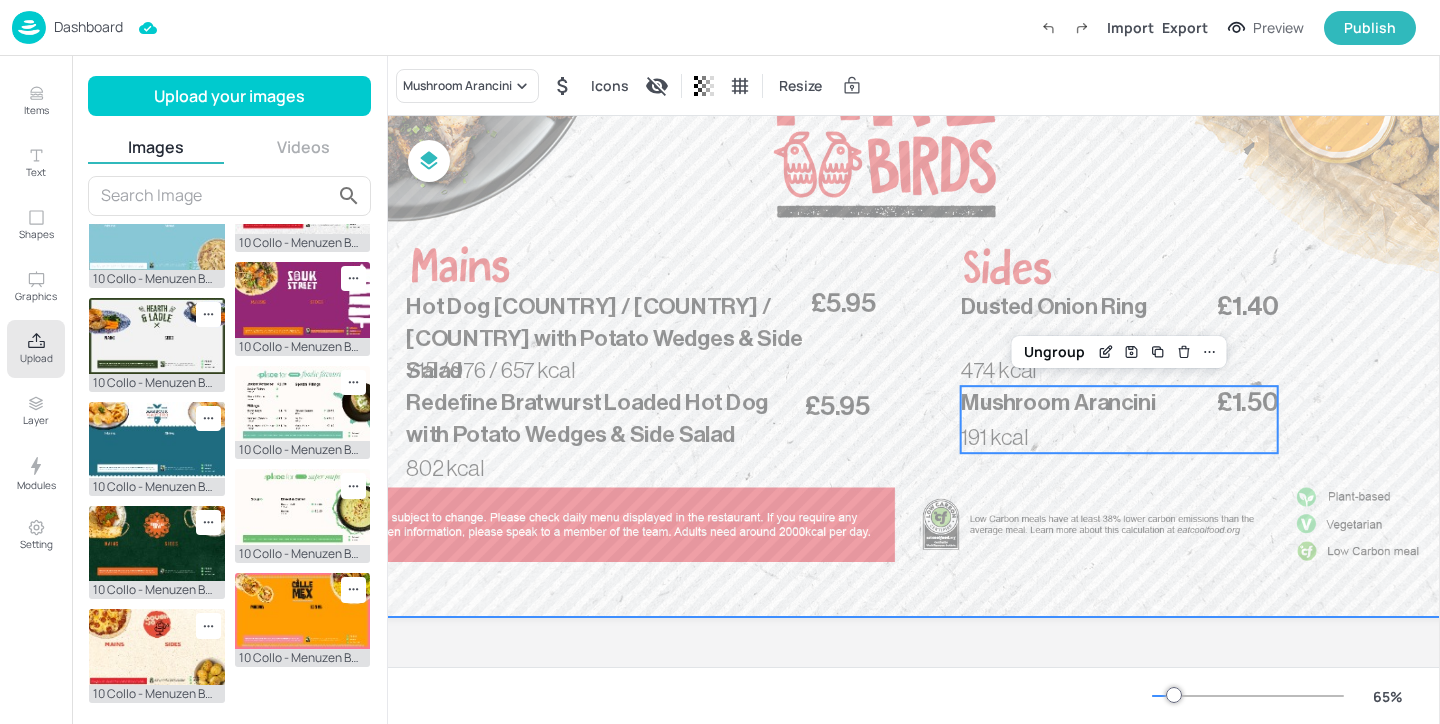 click at bounding box center [890, 265] 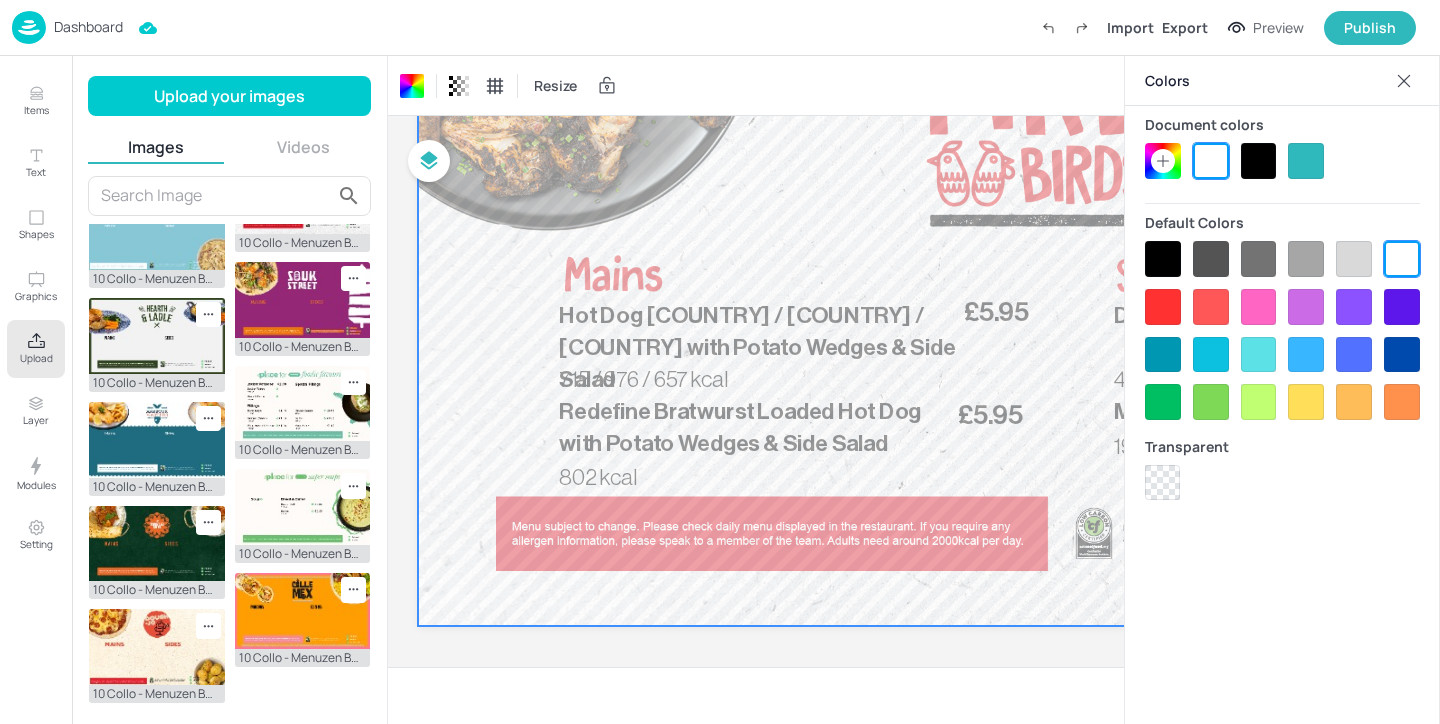 scroll, scrollTop: 257, scrollLeft: 0, axis: vertical 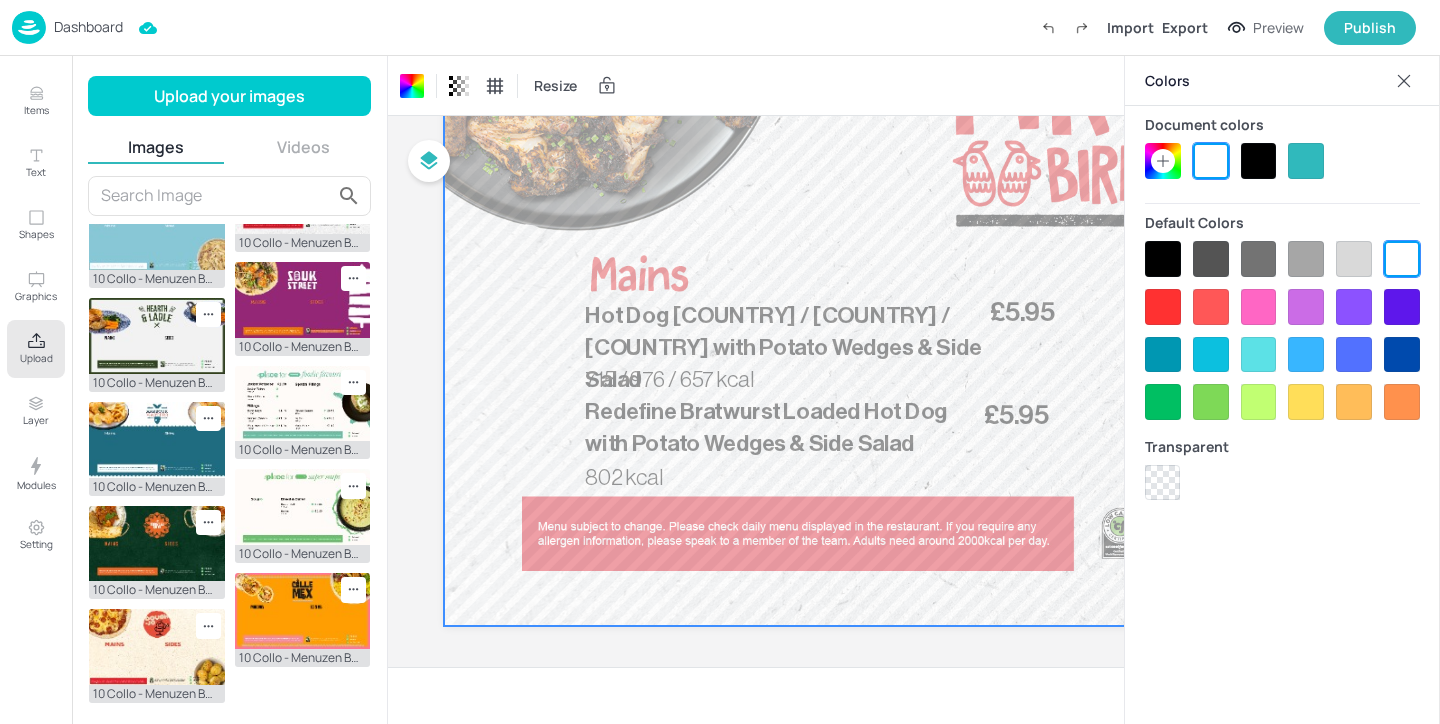 click 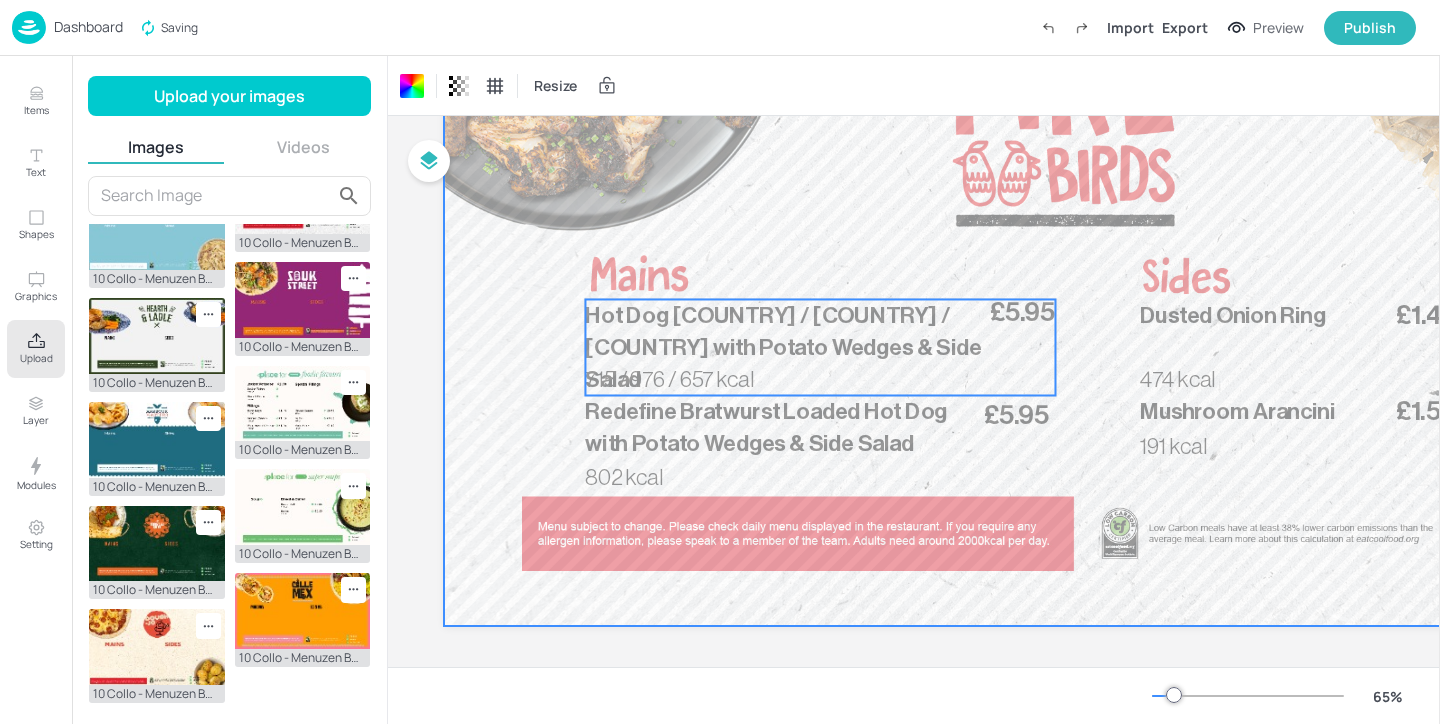 click on "Hot Dog Italy / Sweden / Denmark with Potato Wedges & Side Salad" at bounding box center [785, 347] 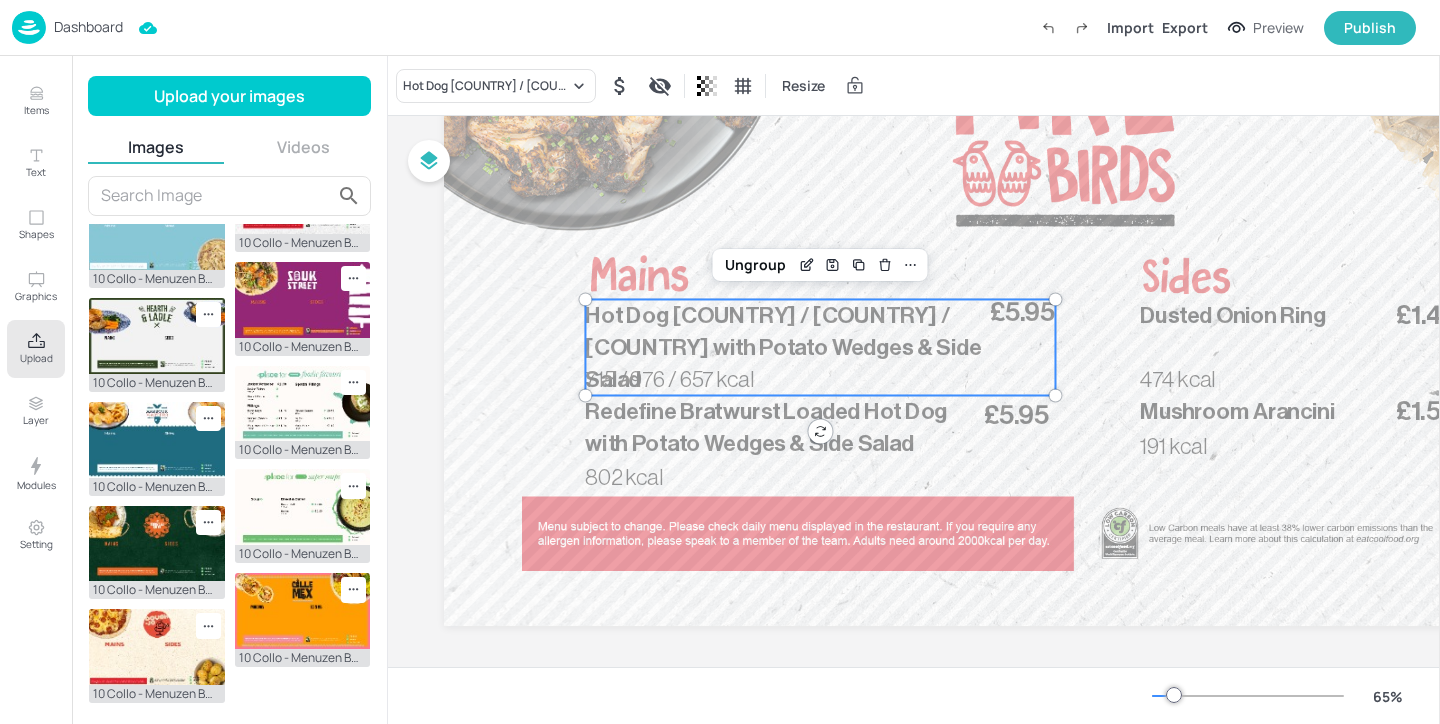 click on "Hot Dog Italy / Sweden / Denmark with Potato Wedges & Side Salad Resize" at bounding box center [914, 85] 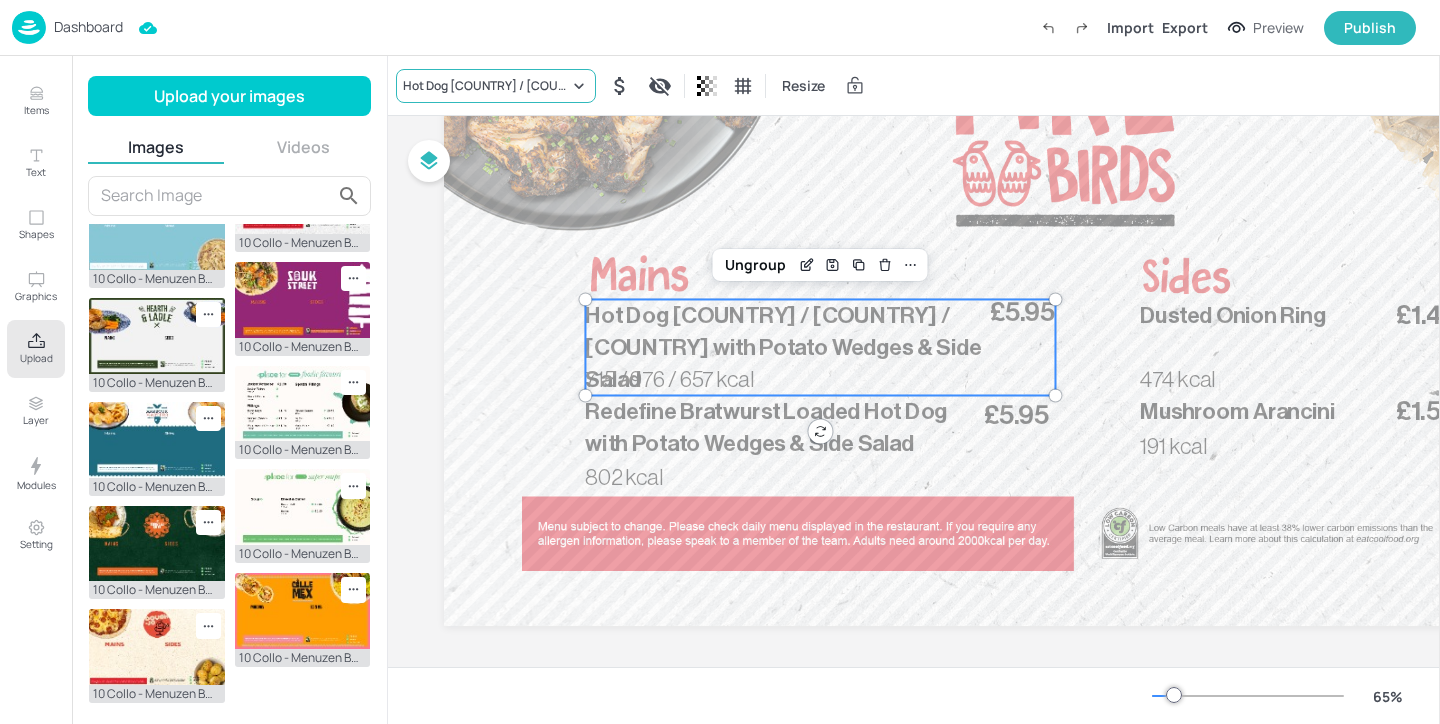 click on "Hot Dog Italy / Sweden / Denmark with Potato Wedges & Side Salad" at bounding box center (496, 86) 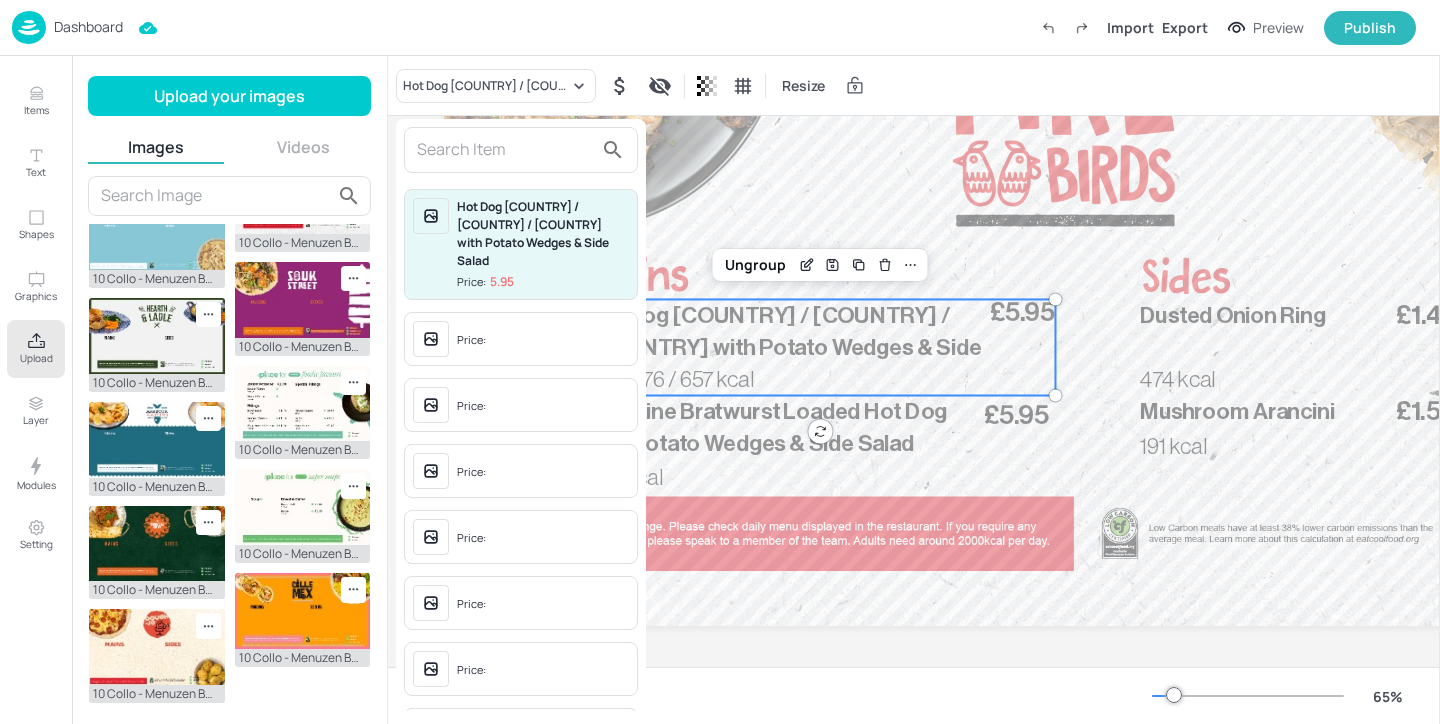 click at bounding box center [505, 150] 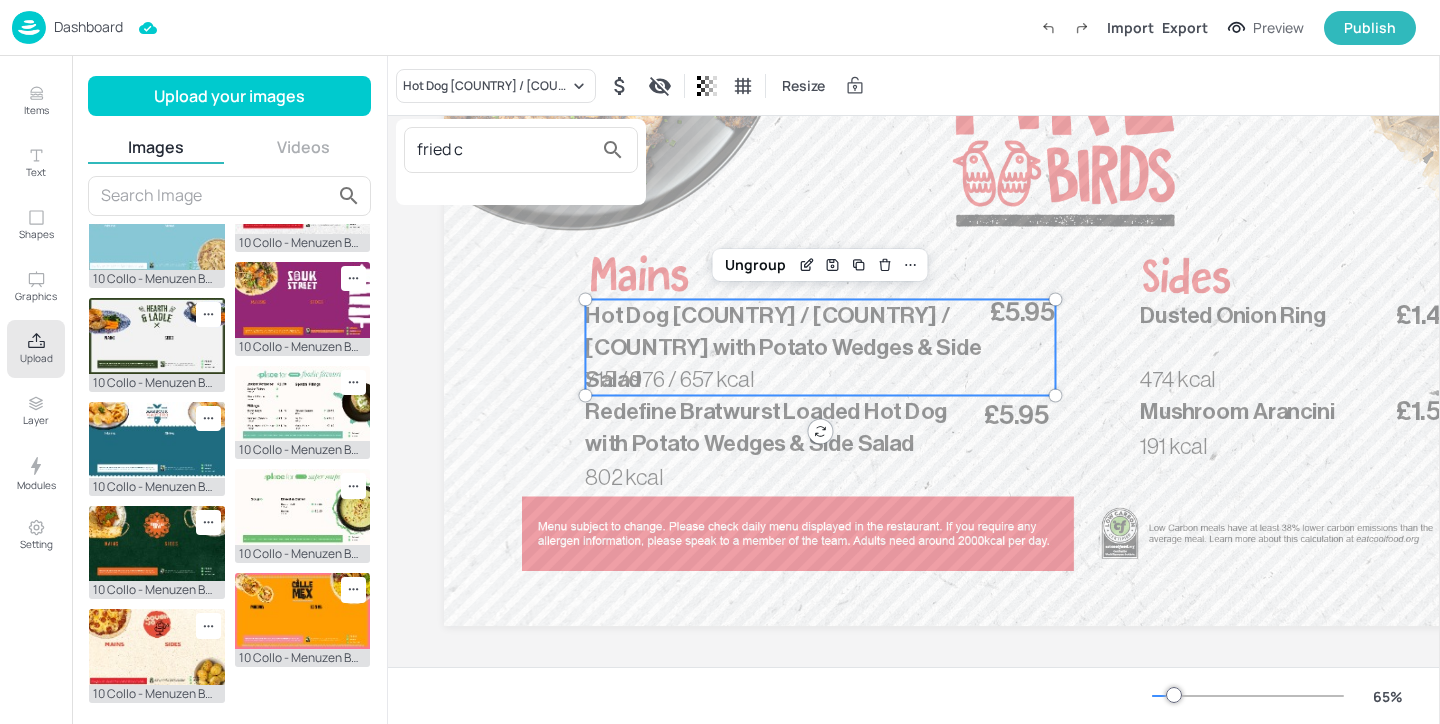 type on "fried c" 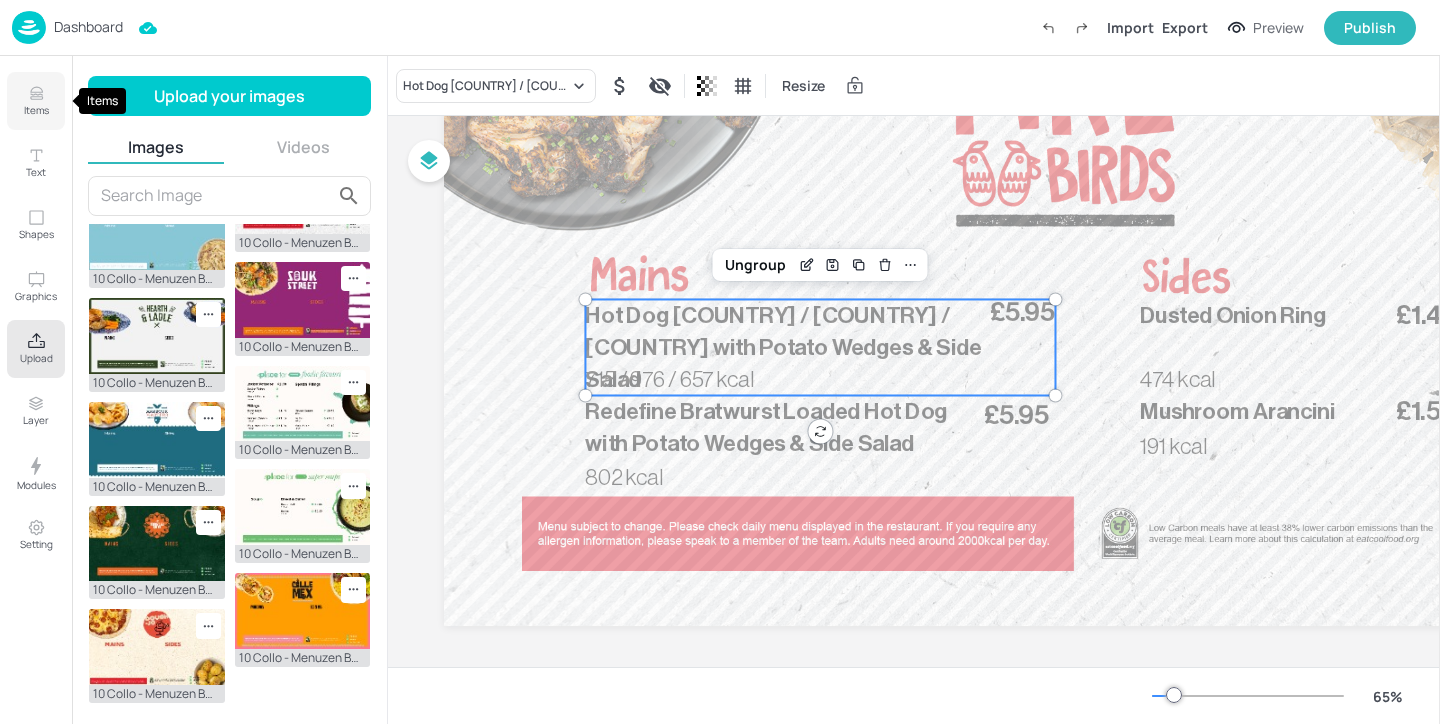 click 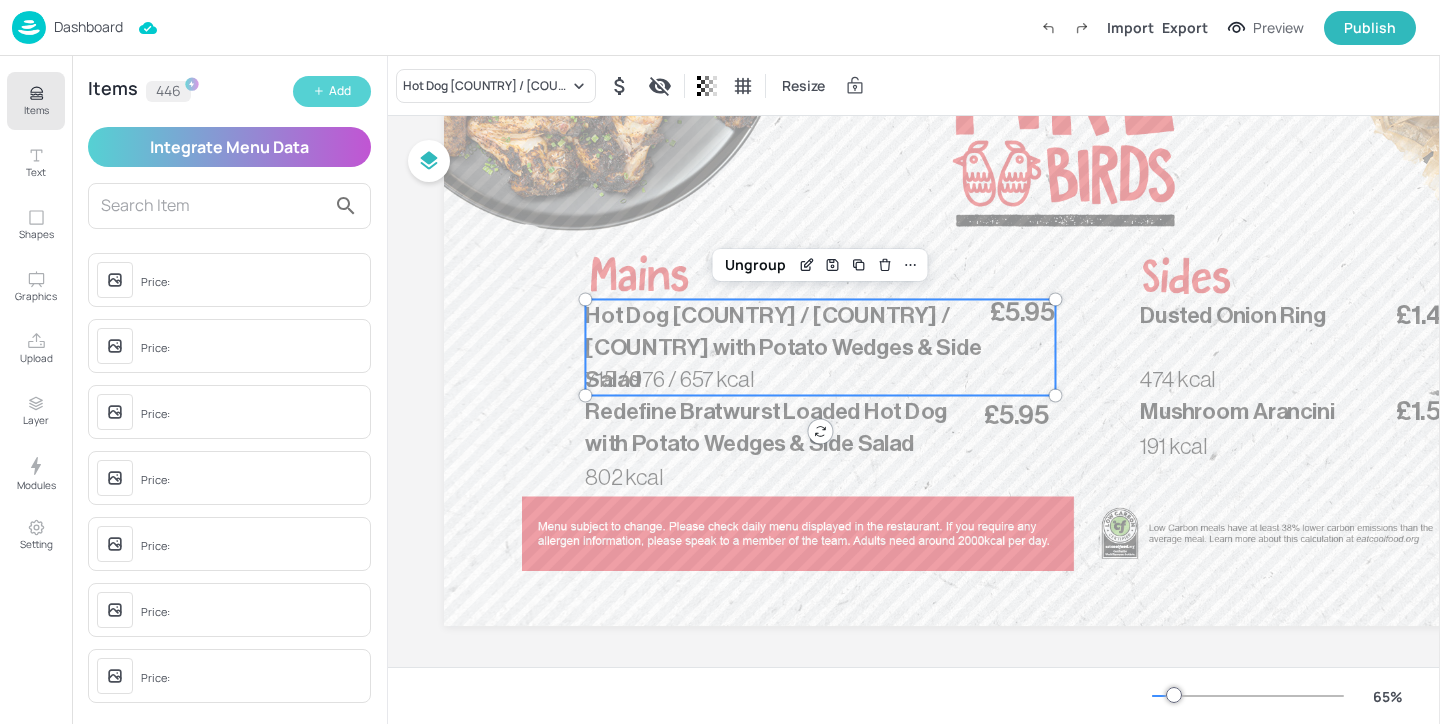 click on "Add" at bounding box center (332, 91) 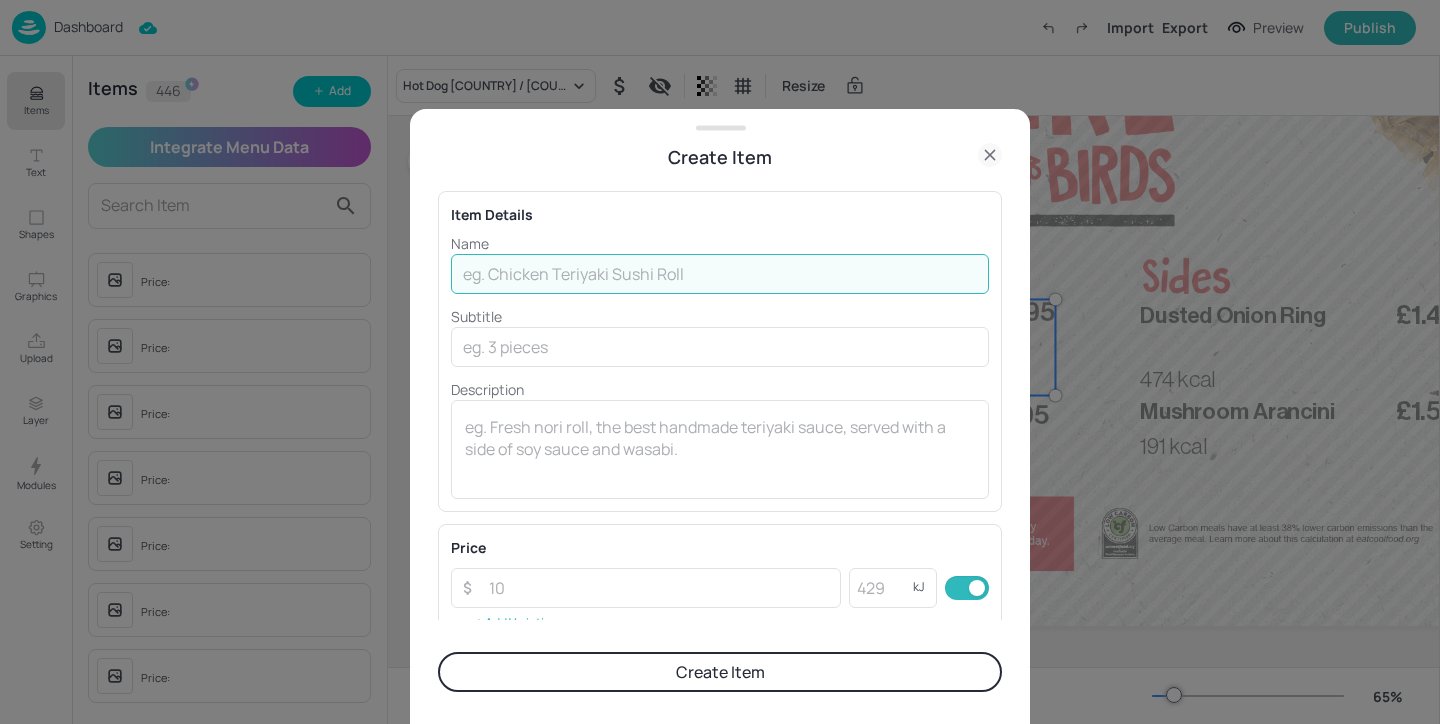 click at bounding box center [720, 274] 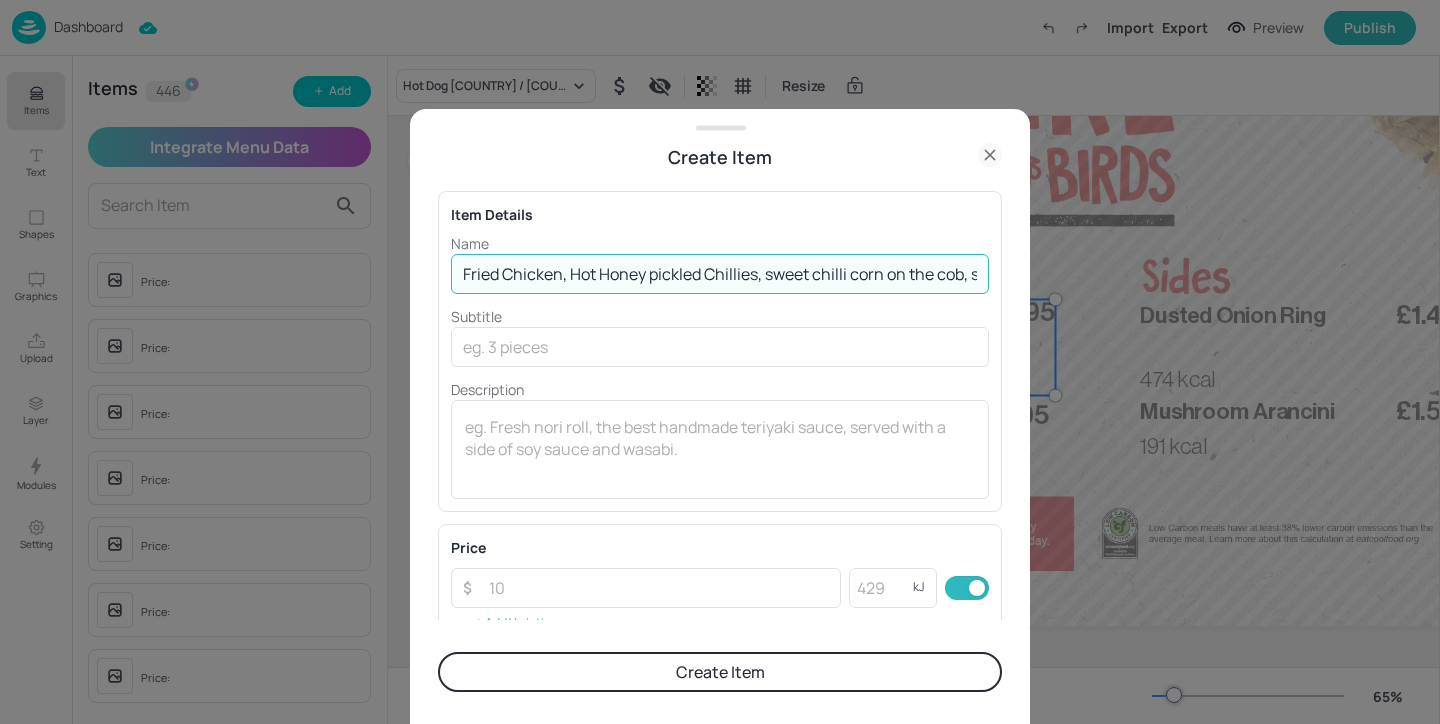 scroll, scrollTop: 0, scrollLeft: 143, axis: horizontal 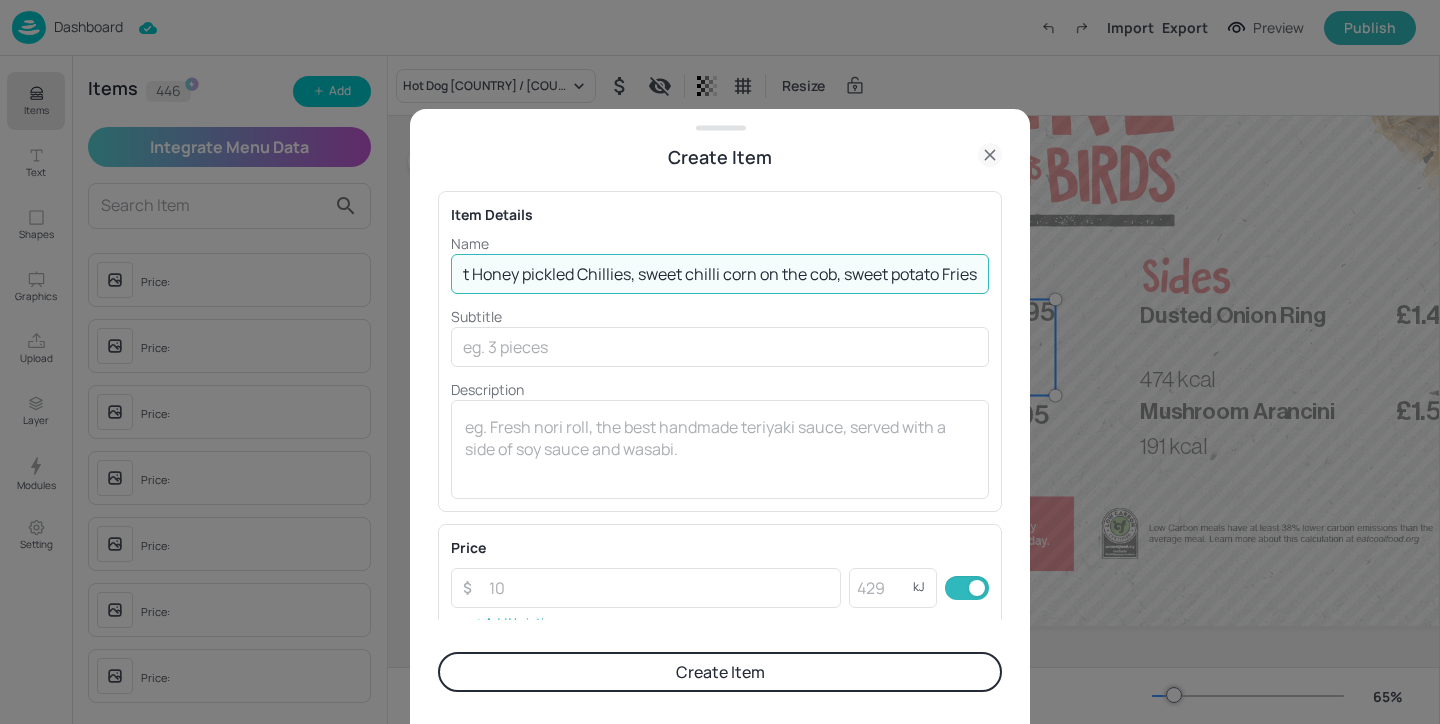 click on "Fried Chicken, Hot Honey pickled Chillies, sweet chilli corn on the cob, sweet potato Fries" at bounding box center [720, 274] 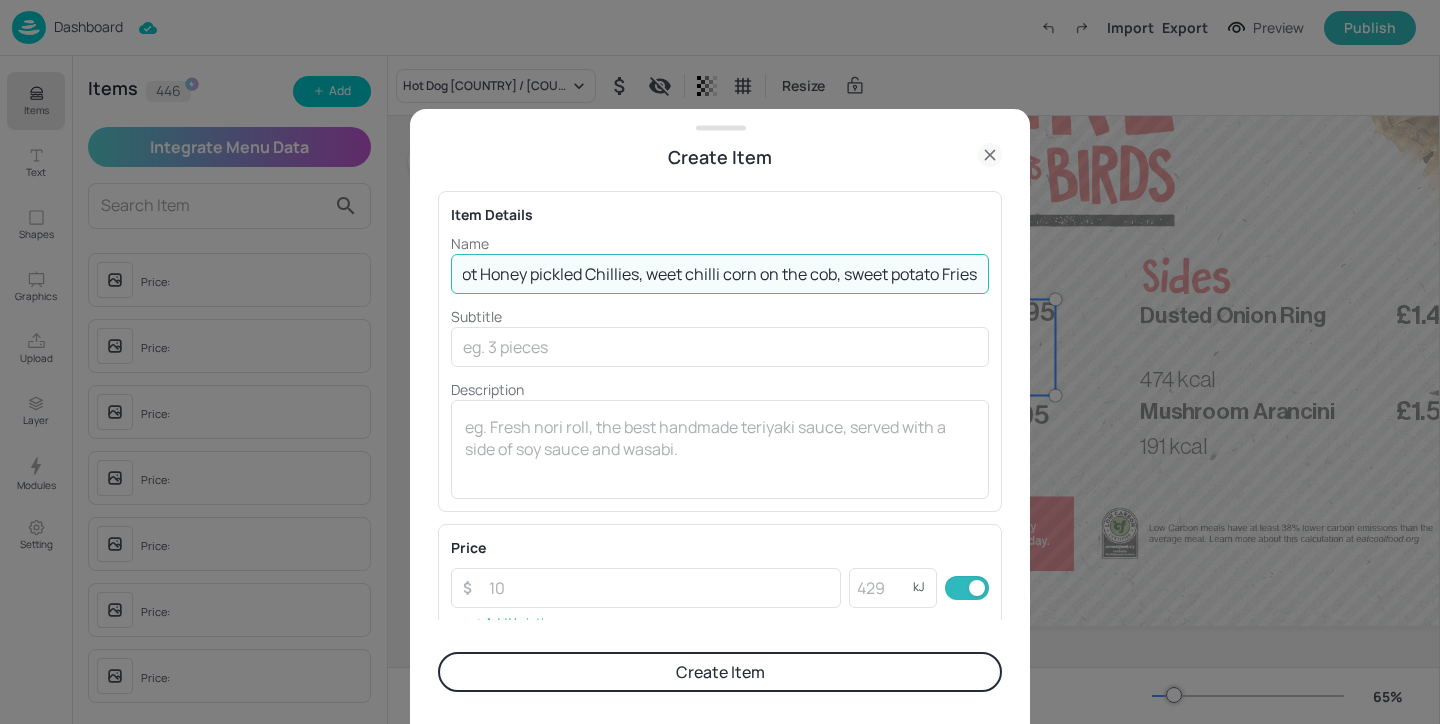 scroll, scrollTop: 0, scrollLeft: 135, axis: horizontal 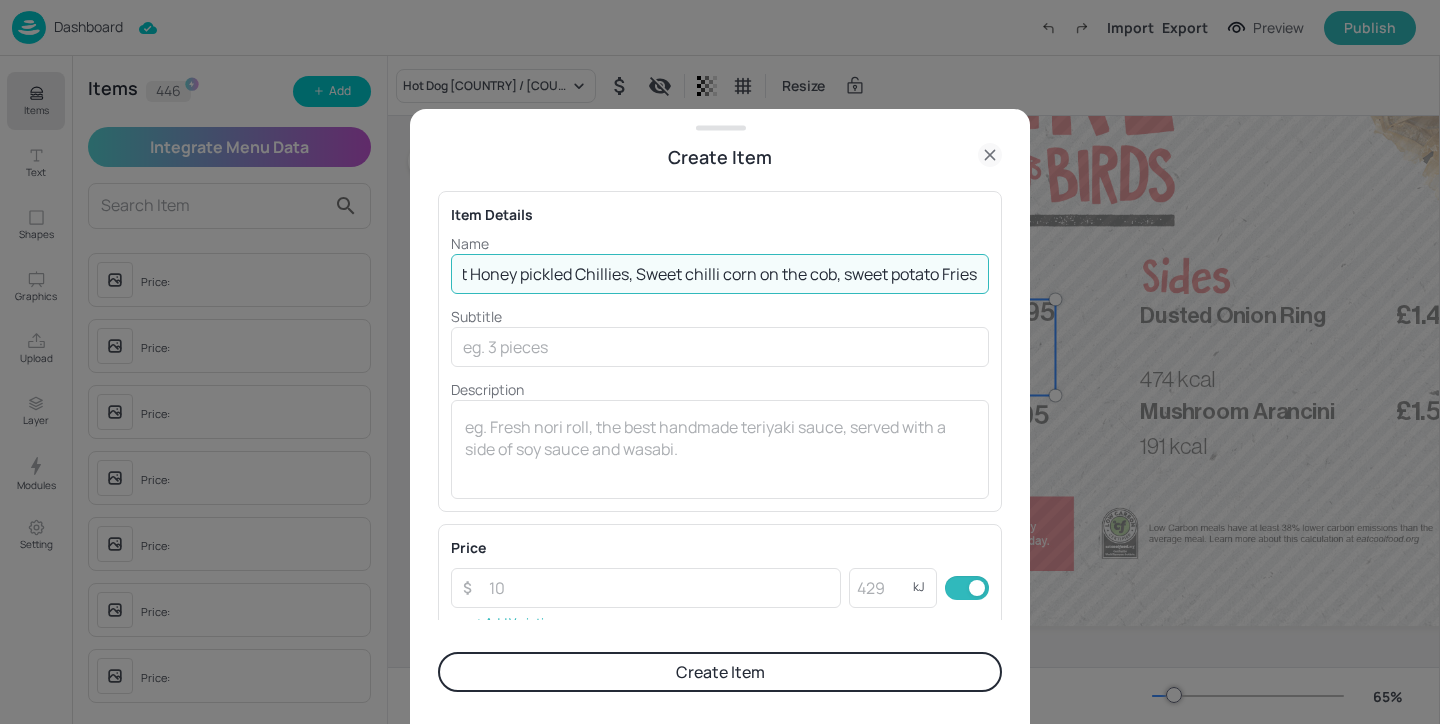 click on "Fried Chicken, Hot Honey pickled Chillies, Sweet chilli corn on the cob, sweet potato Fries" at bounding box center [720, 274] 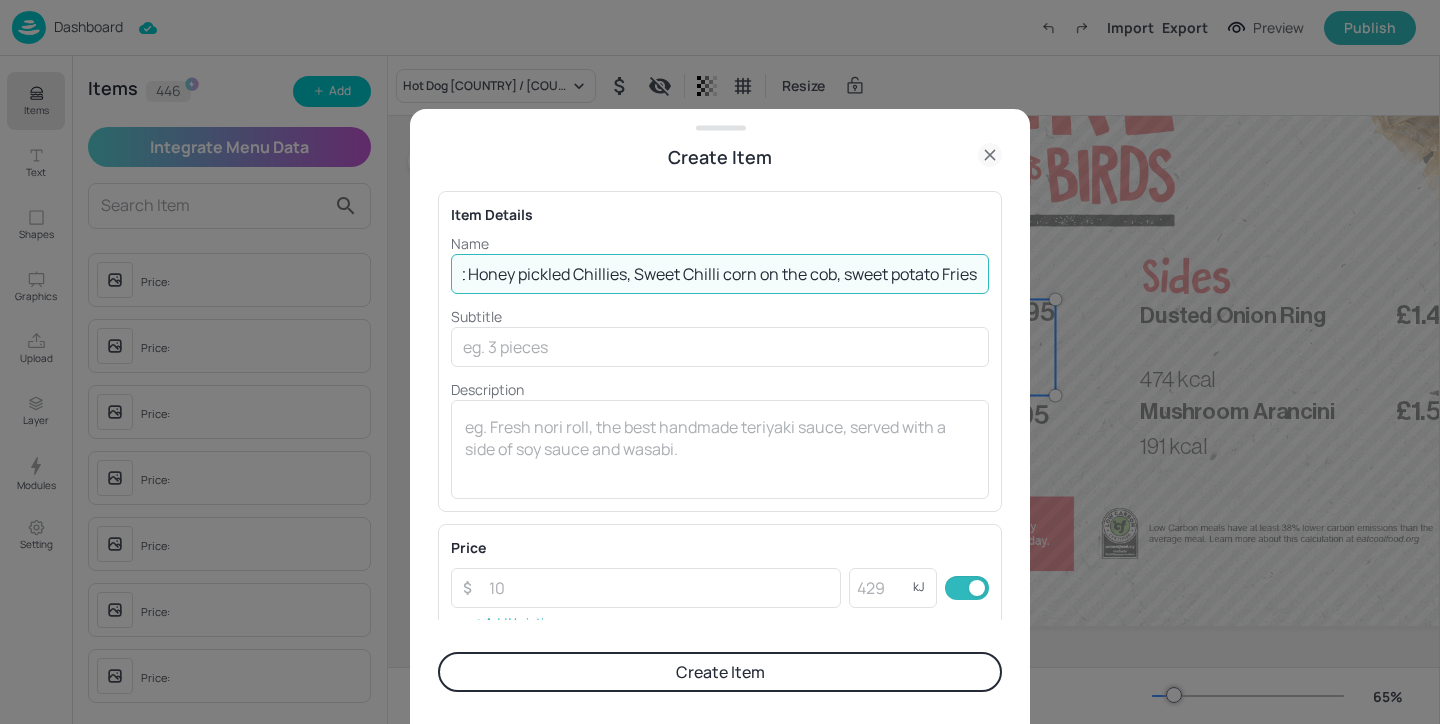 click on "Fried Chicken, Hot Honey pickled Chillies, Sweet Chilli corn on the cob, sweet potato Fries" at bounding box center (720, 274) 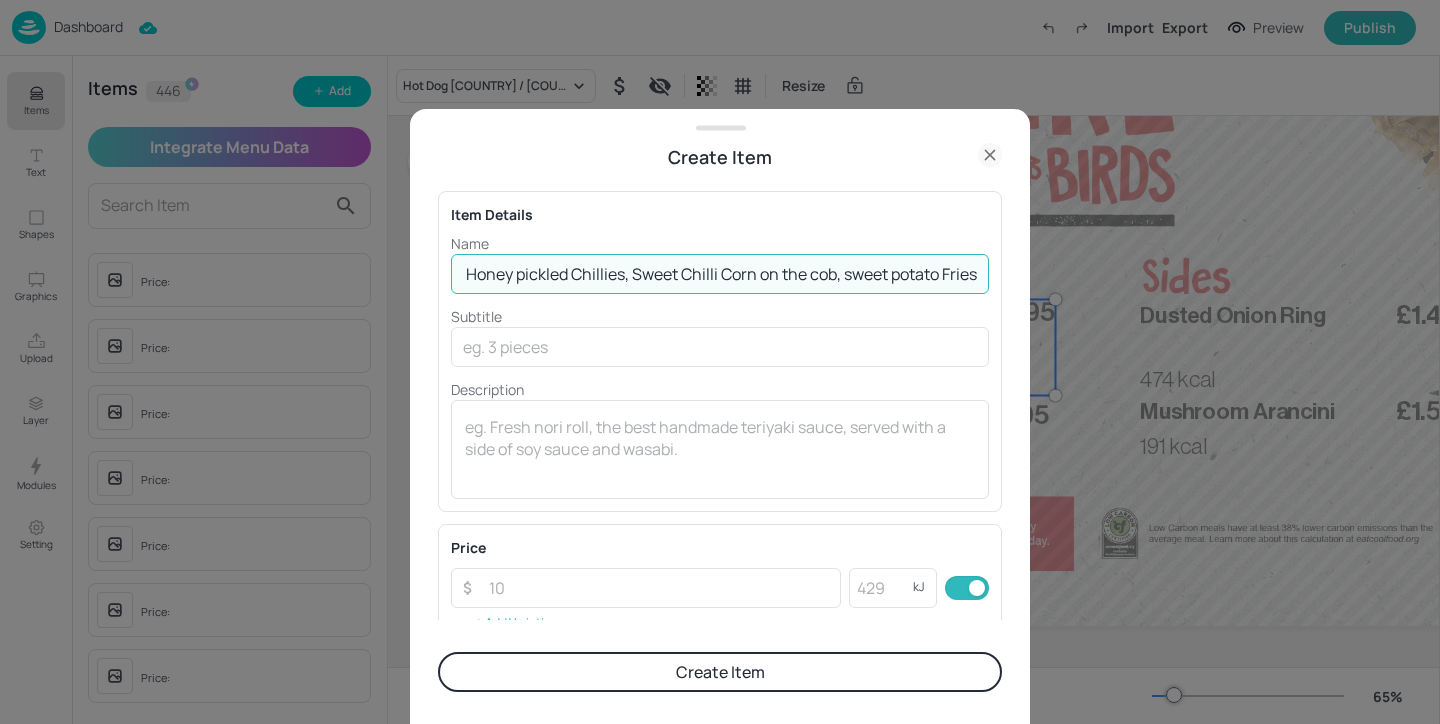 click on "Fried Chicken, Hot Honey pickled Chillies, Sweet Chilli Corn on the cob, sweet potato Fries" at bounding box center [720, 274] 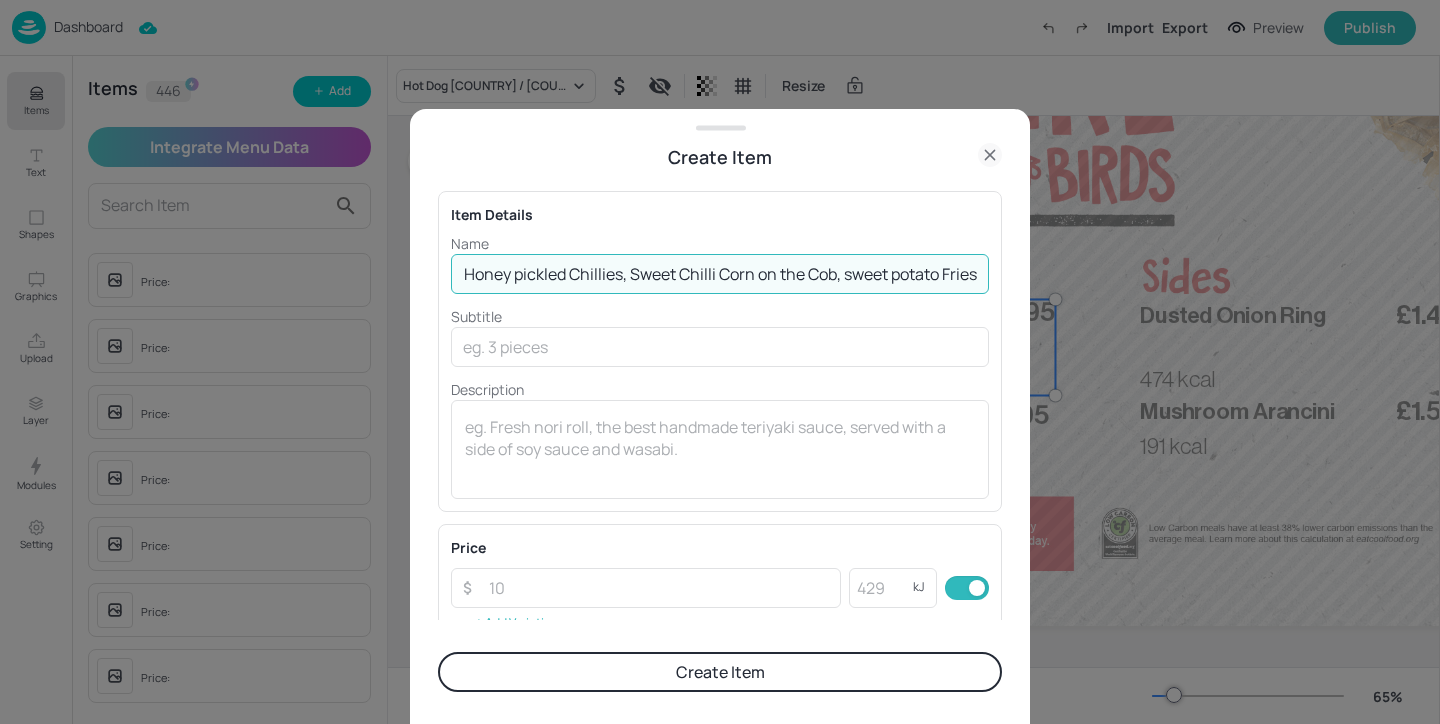 click on "Fried Chicken, Hot Honey pickled Chillies, Sweet Chilli Corn on the Cob, sweet potato Fries" at bounding box center (720, 274) 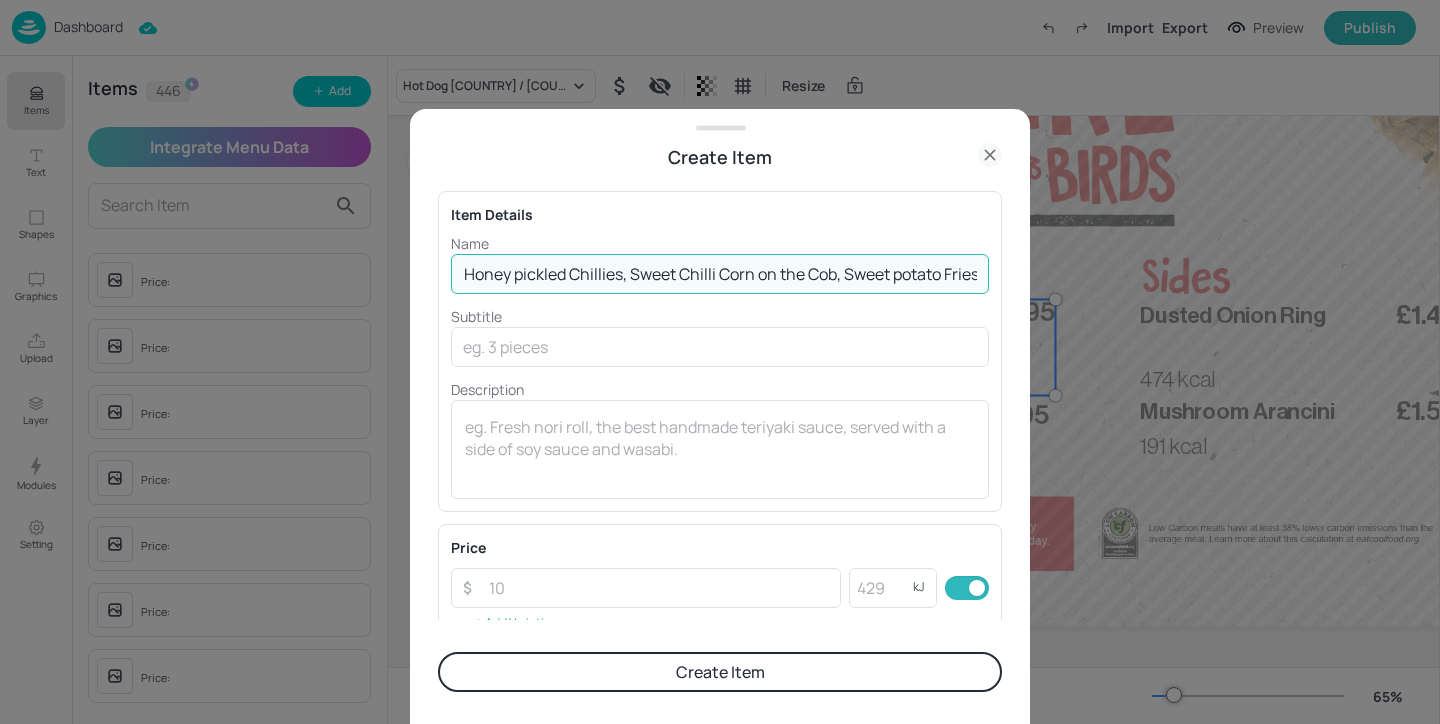 scroll, scrollTop: 0, scrollLeft: 155, axis: horizontal 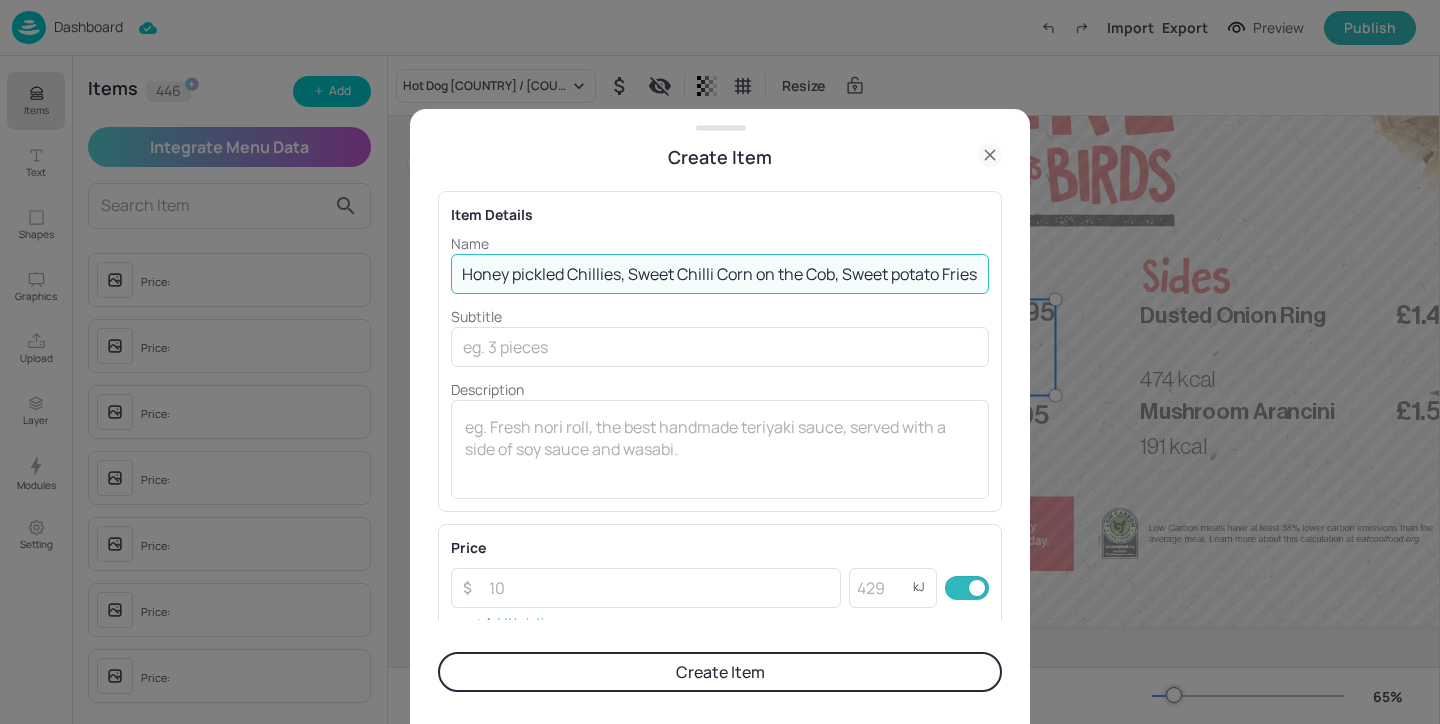 click on "Fried Chicken, Hot Honey pickled Chillies, Sweet Chilli Corn on the Cob, Sweet potato Fries" at bounding box center [720, 274] 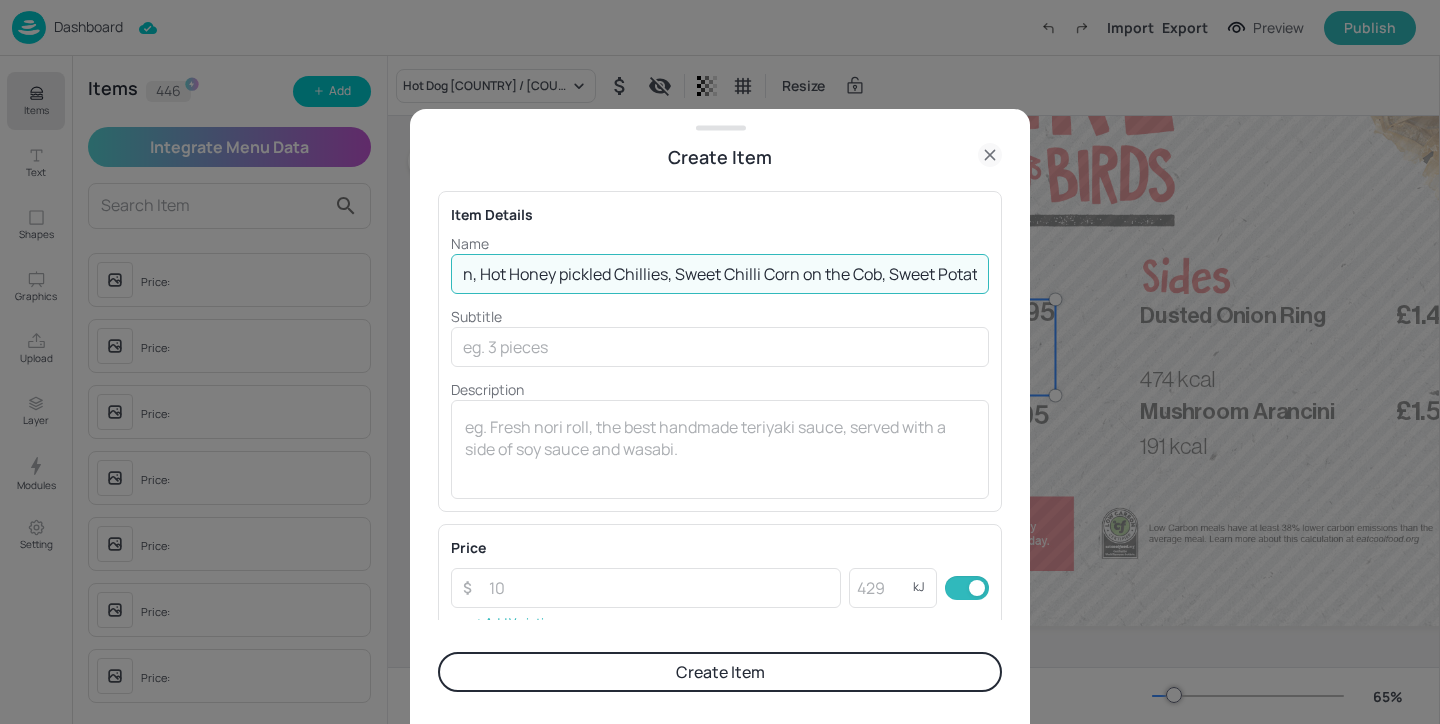 scroll, scrollTop: 0, scrollLeft: 8, axis: horizontal 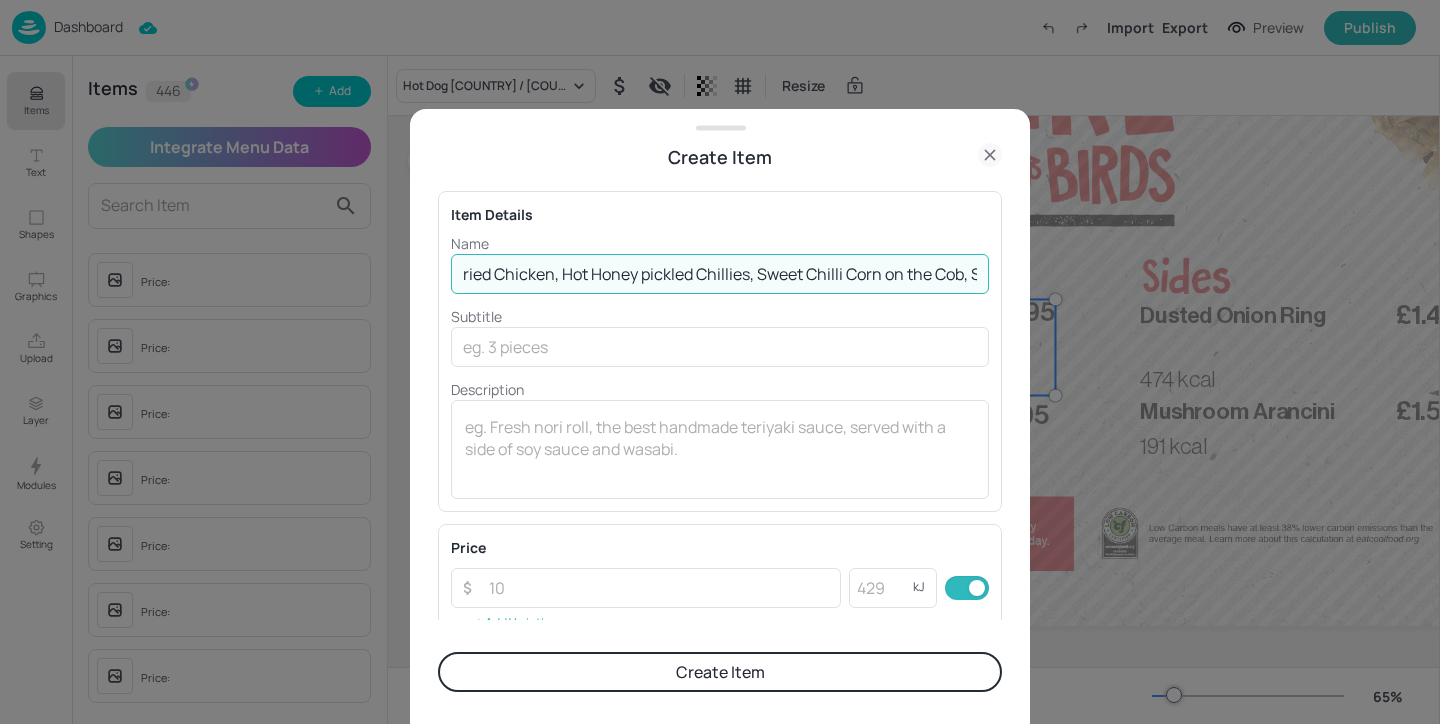 click on "Fried Chicken, Hot Honey pickled Chillies, Sweet Chilli Corn on the Cob, Sweet Potato Fries" at bounding box center (720, 274) 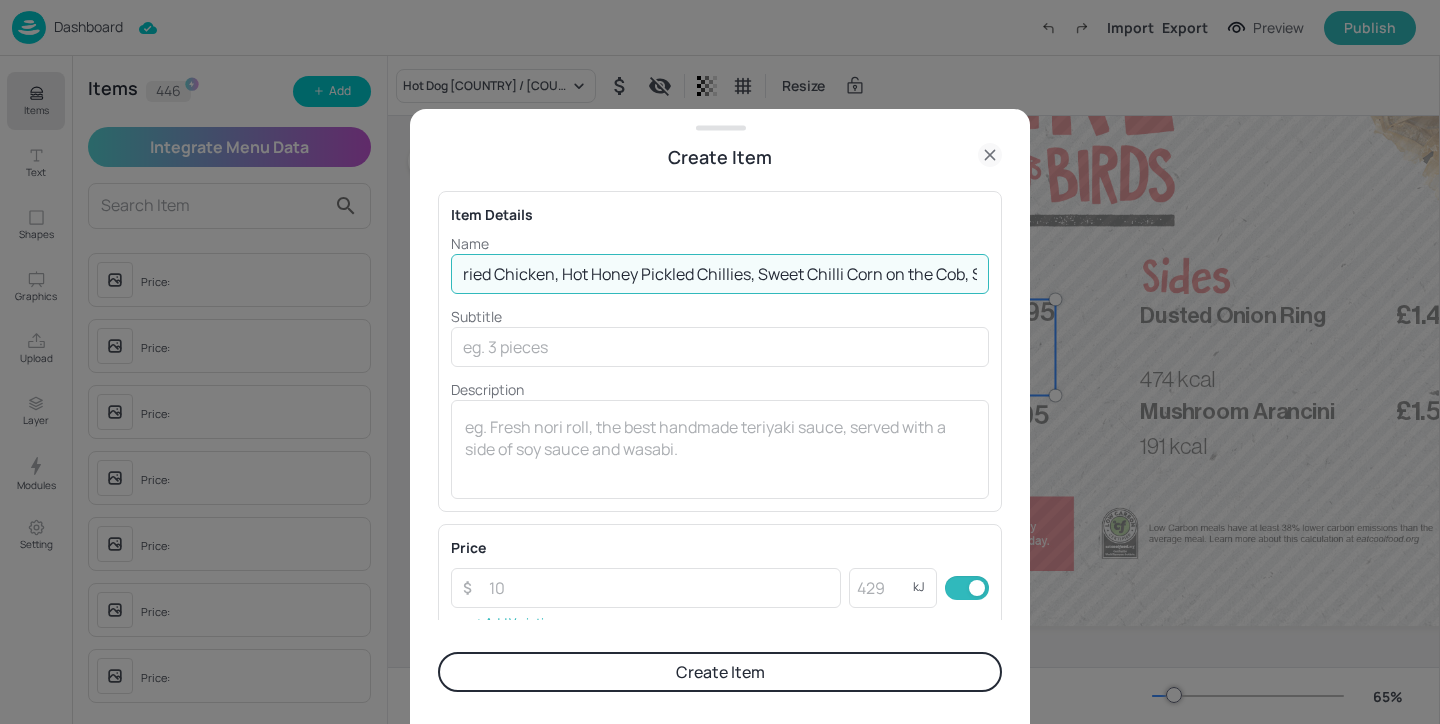 scroll, scrollTop: 0, scrollLeft: 0, axis: both 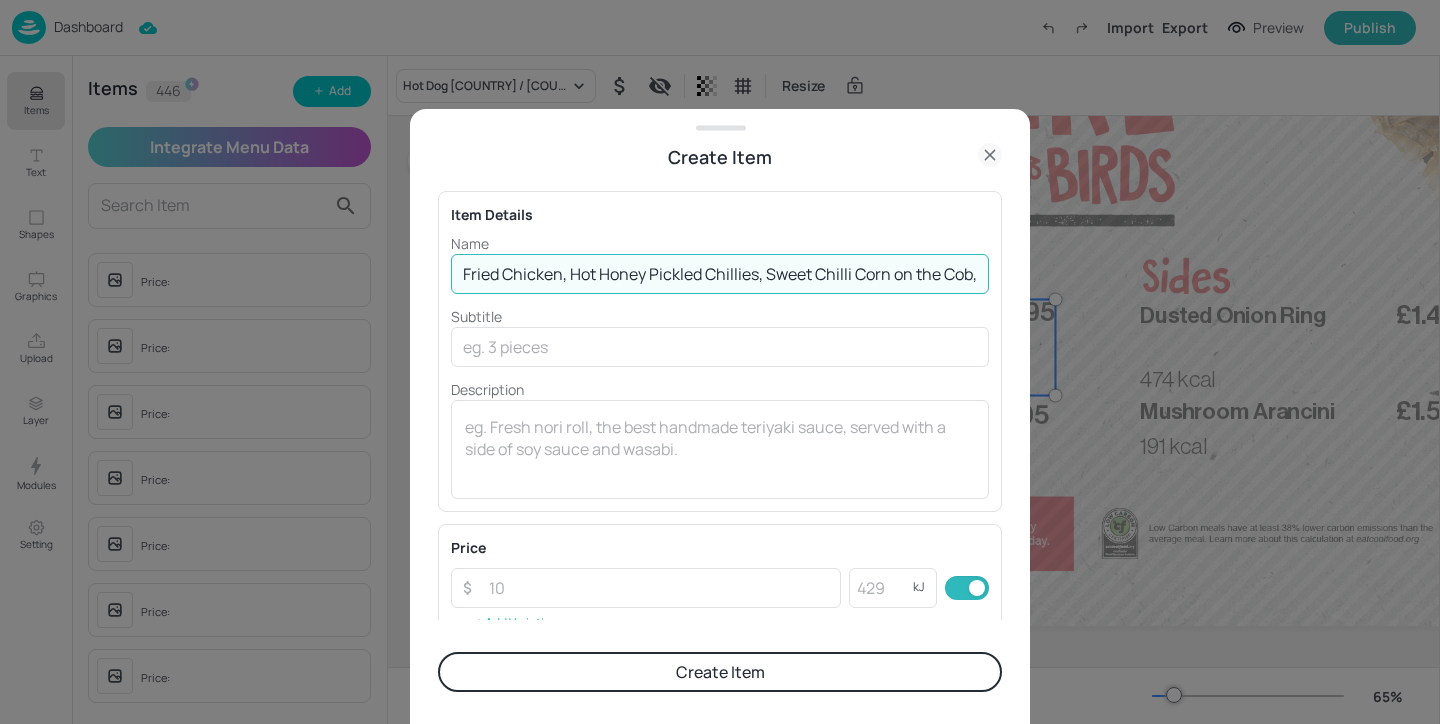 type on "Fried Chicken, Hot Honey Pickled Chillies, Sweet Chilli Corn on the Cob, Sweet Potato Fries" 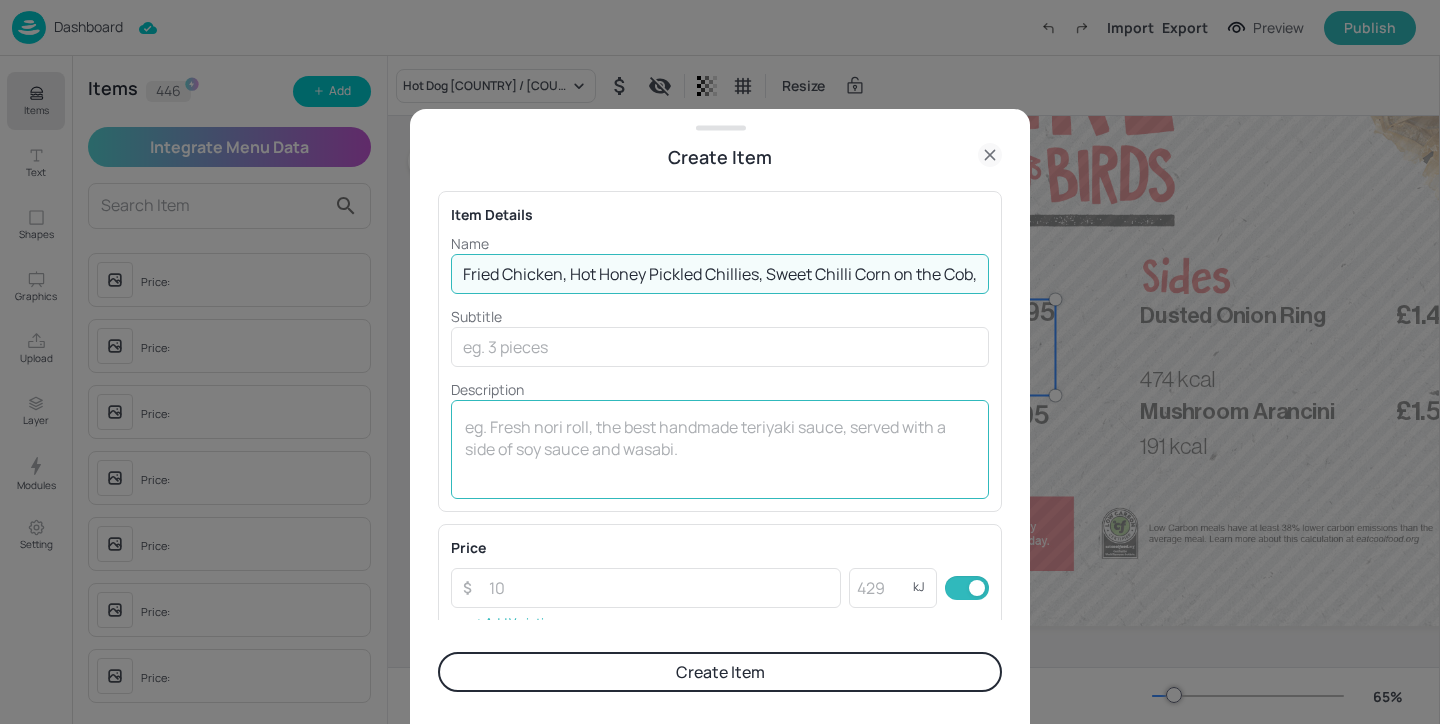 click at bounding box center (720, 449) 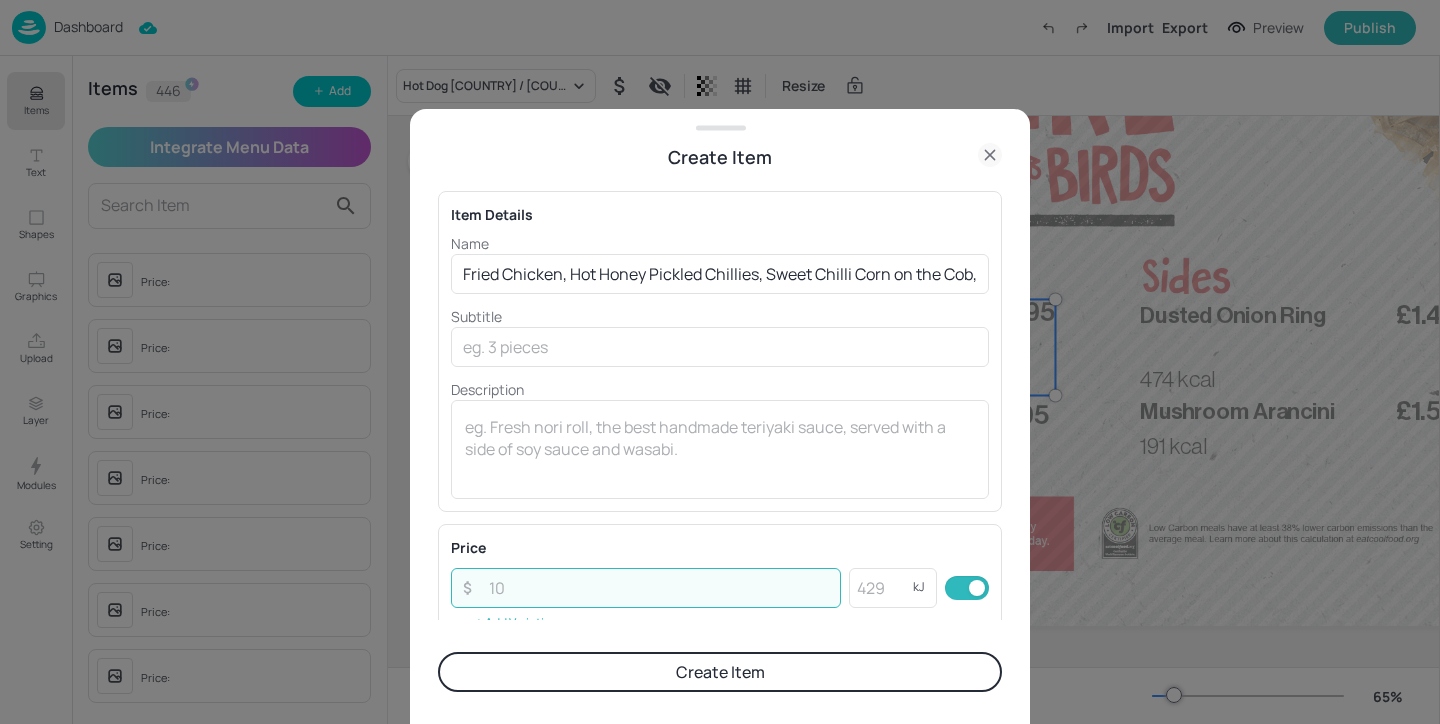 click at bounding box center (659, 588) 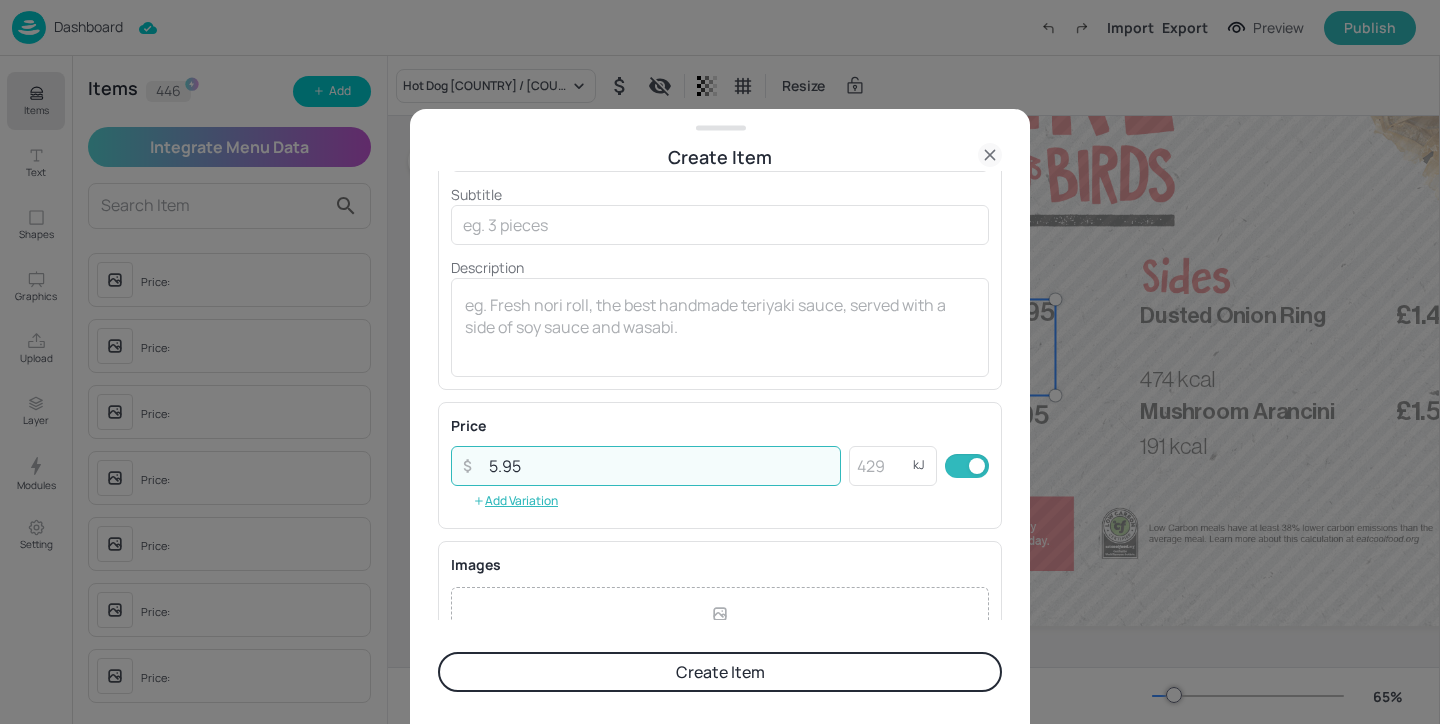 scroll, scrollTop: 213, scrollLeft: 0, axis: vertical 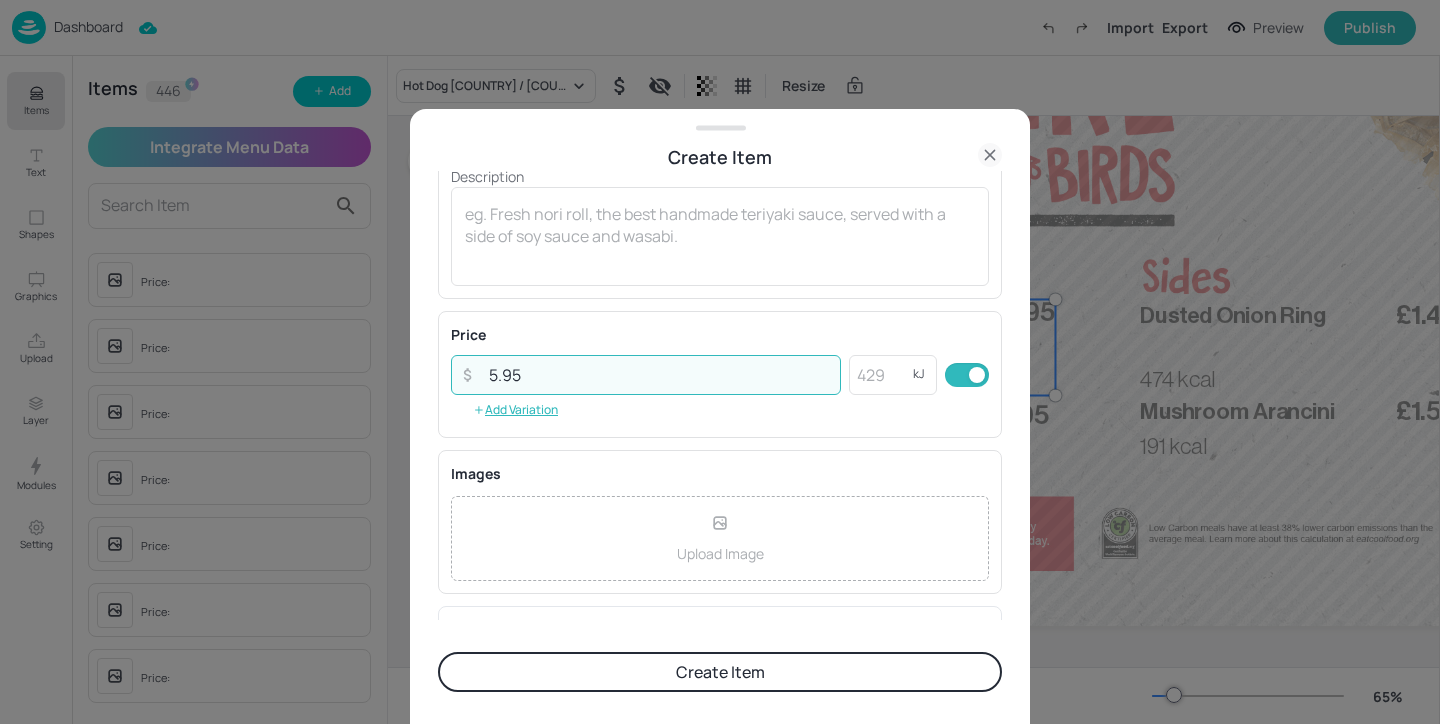 type on "5.95" 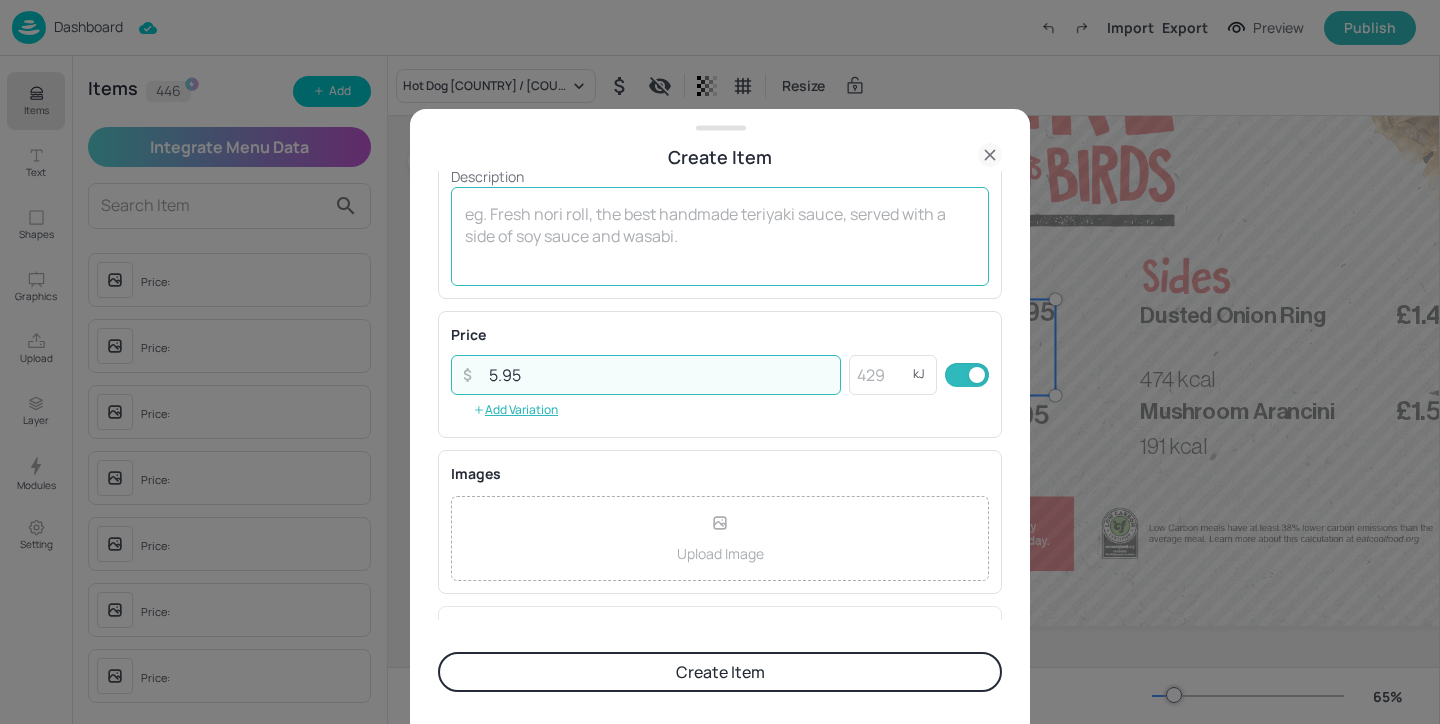 click at bounding box center [720, 236] 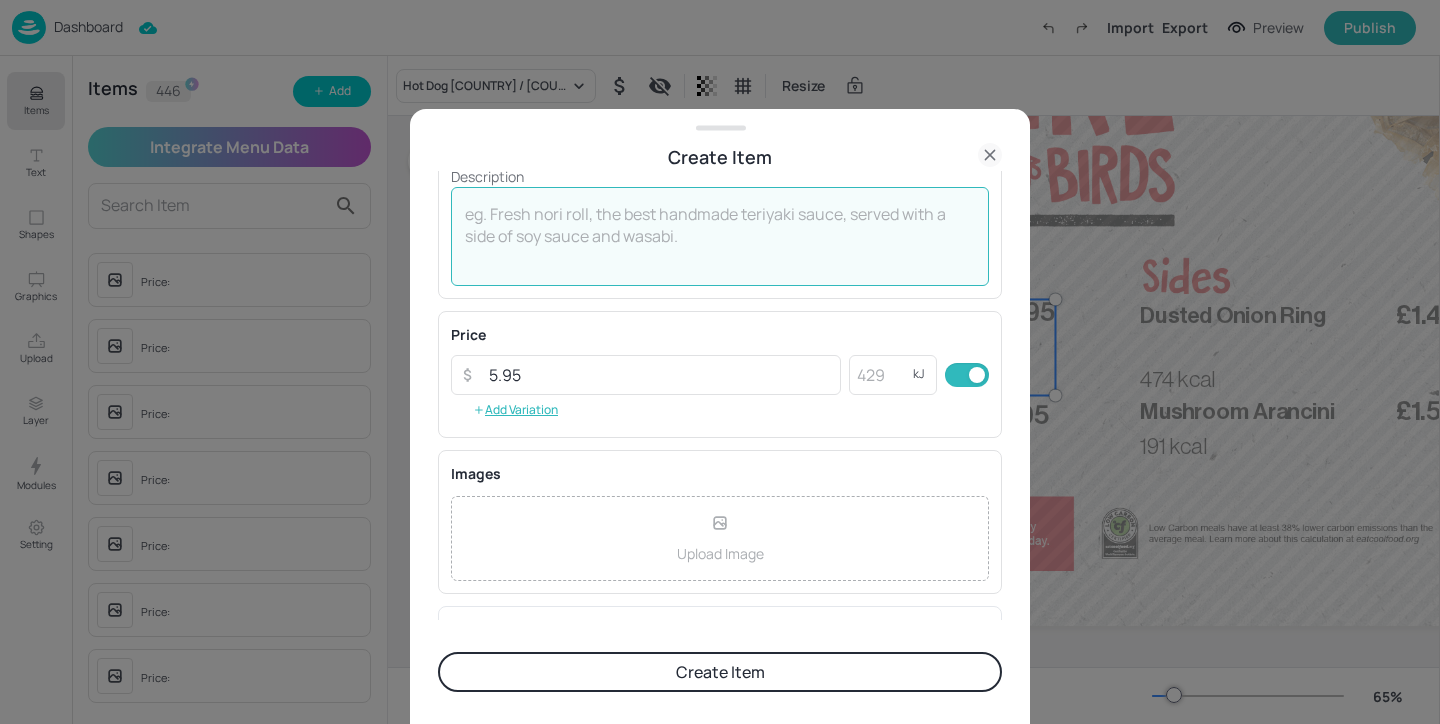 paste on "1224 kcal" 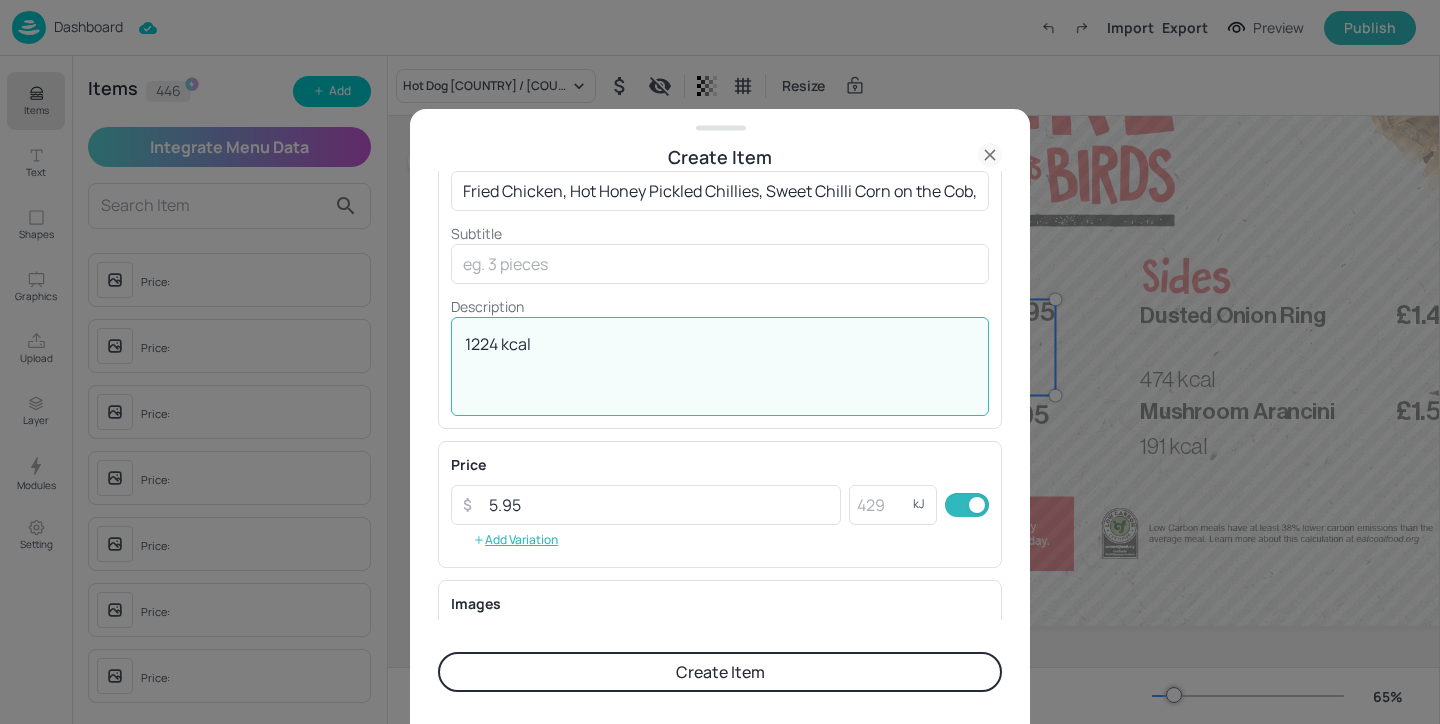 scroll, scrollTop: 0, scrollLeft: 0, axis: both 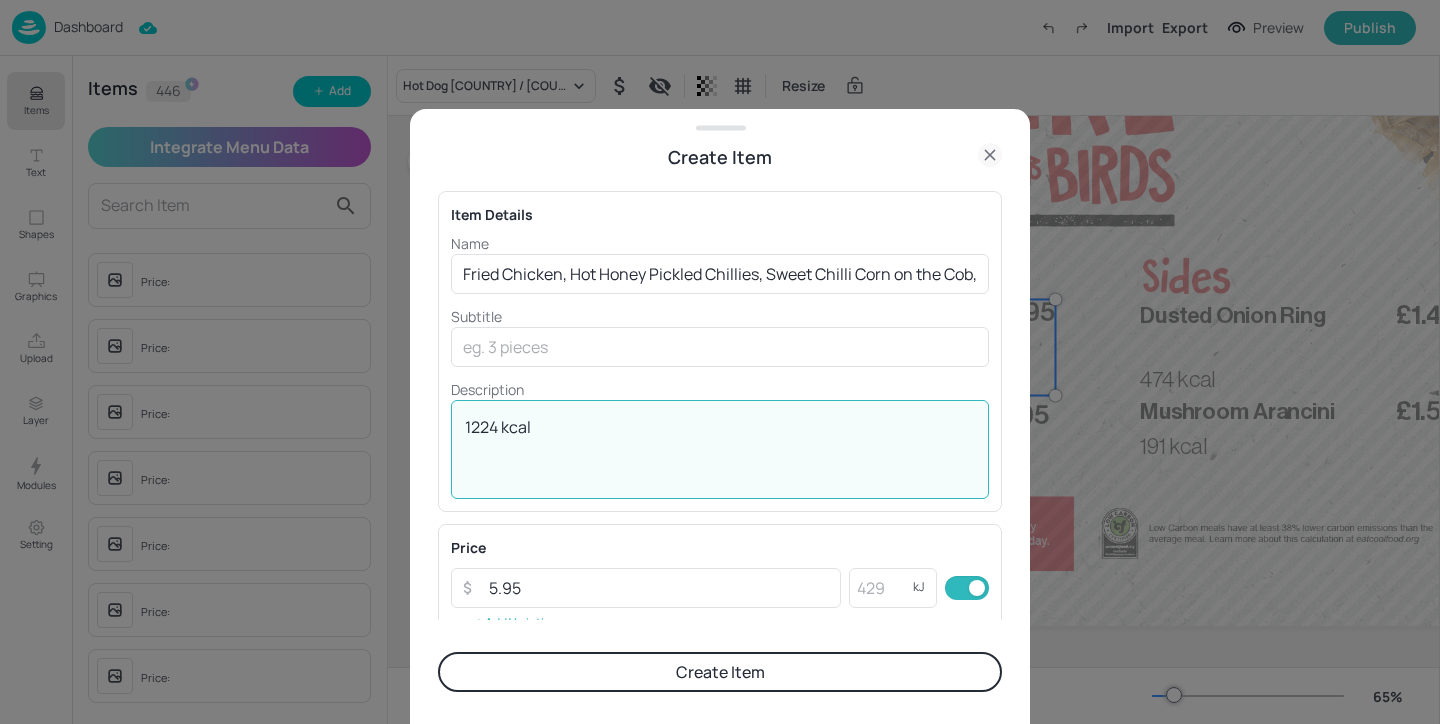 type on "1224 kcal" 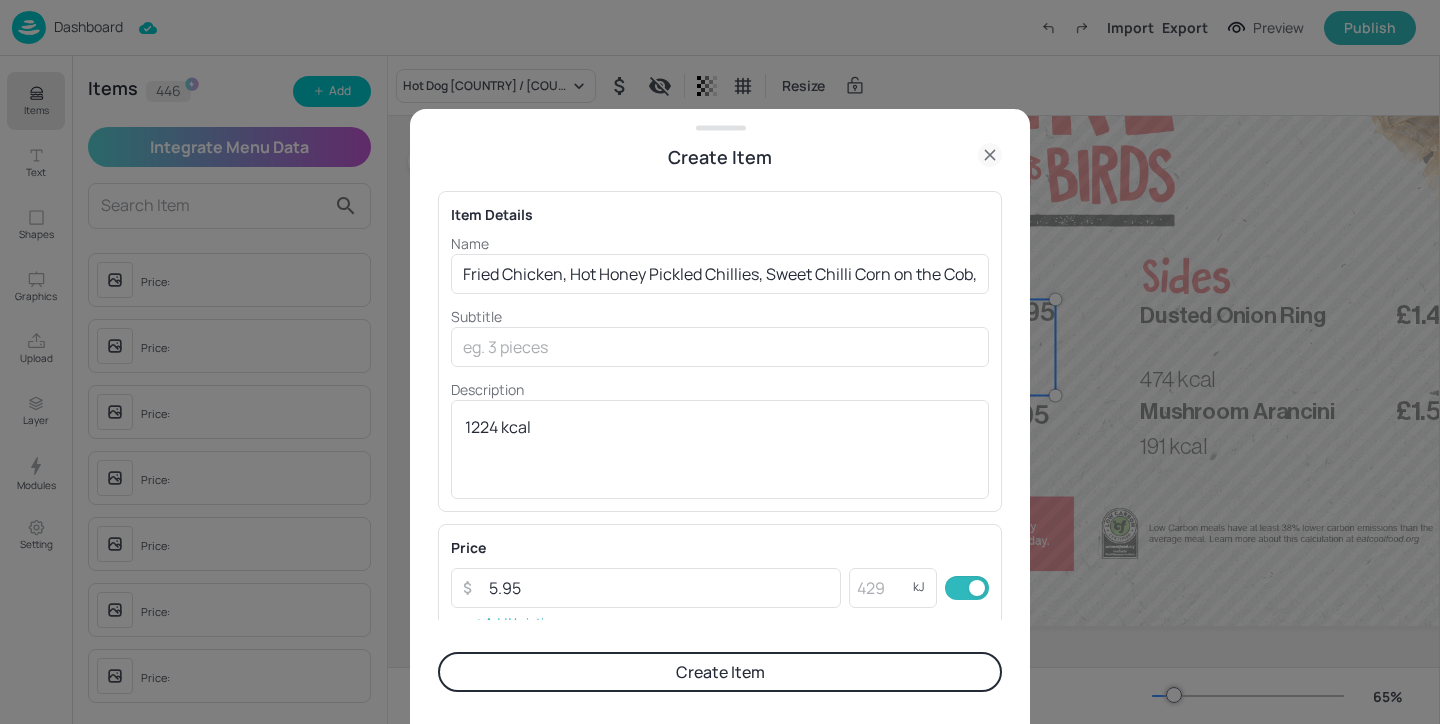 click on "Create Item" at bounding box center [720, 672] 